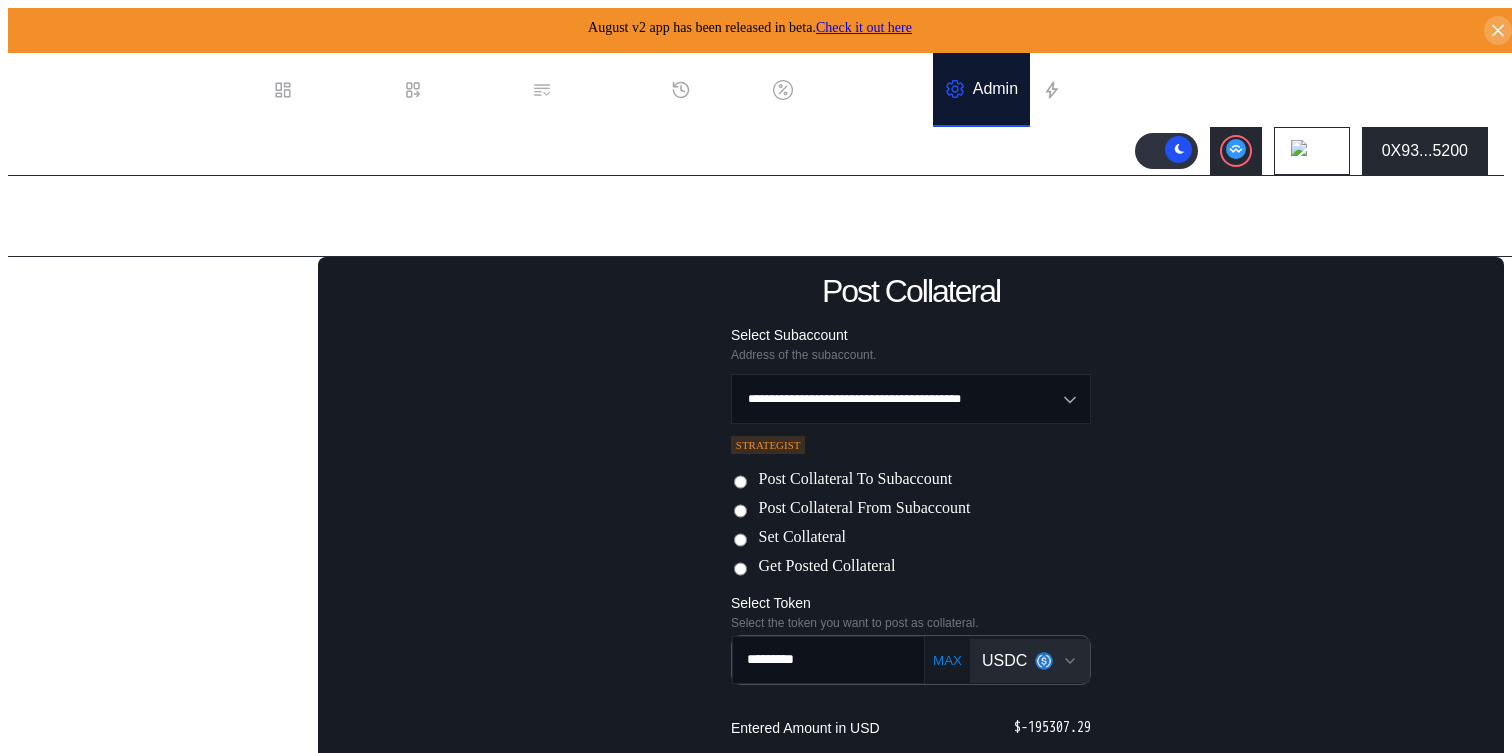 scroll, scrollTop: 195, scrollLeft: 0, axis: vertical 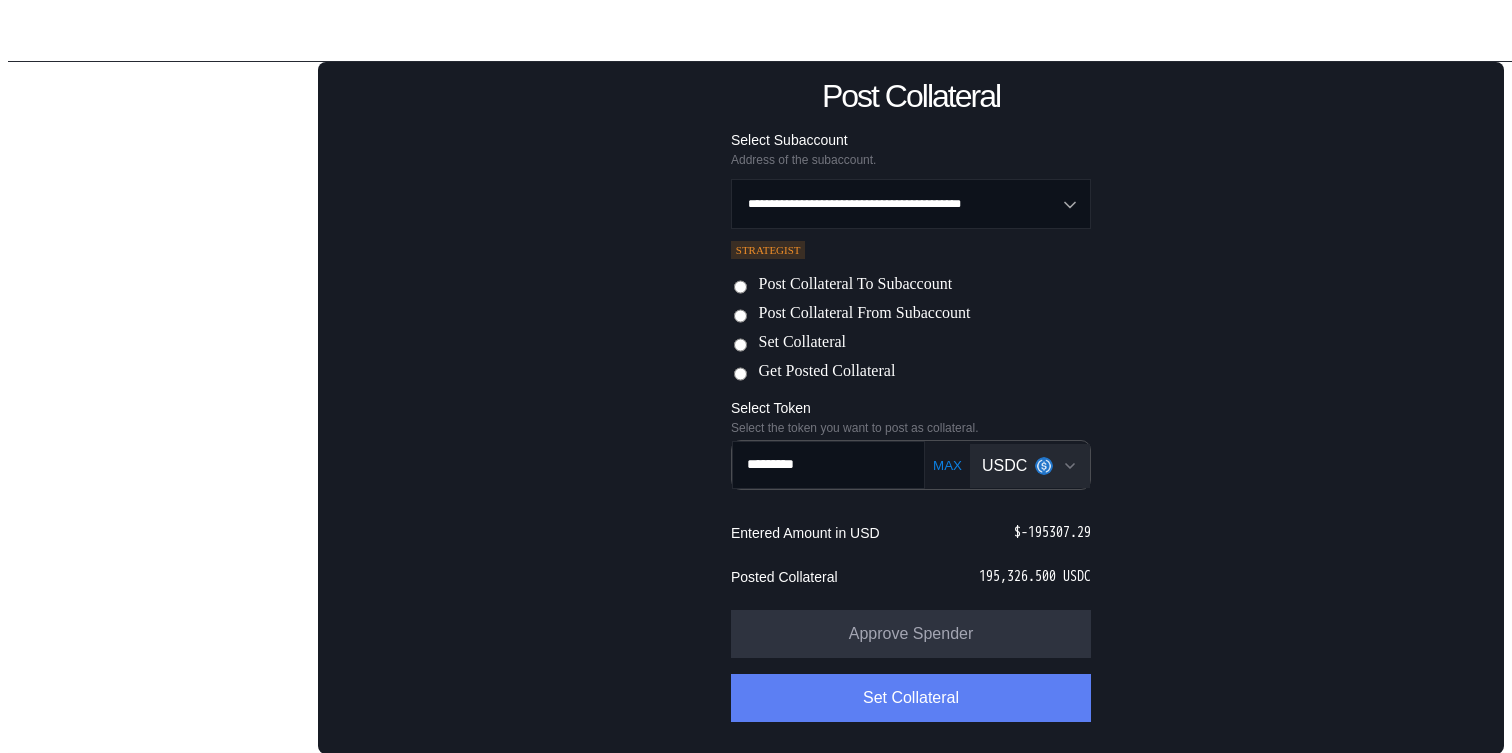 click on "Set Collateral" at bounding box center [911, 698] 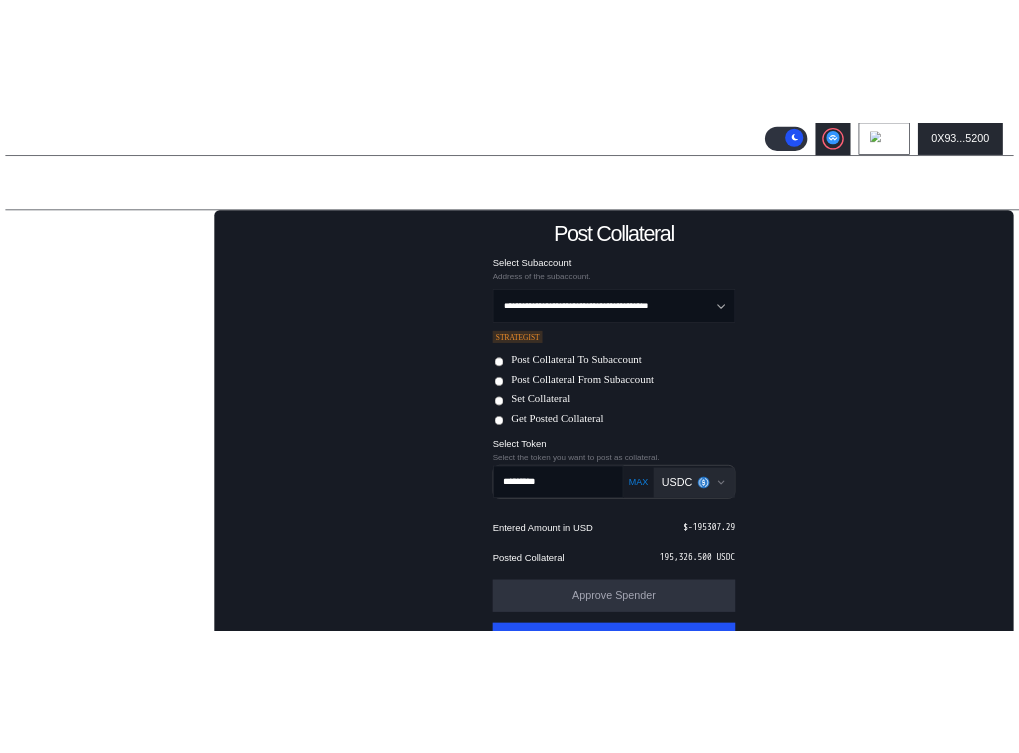 scroll, scrollTop: 70, scrollLeft: 0, axis: vertical 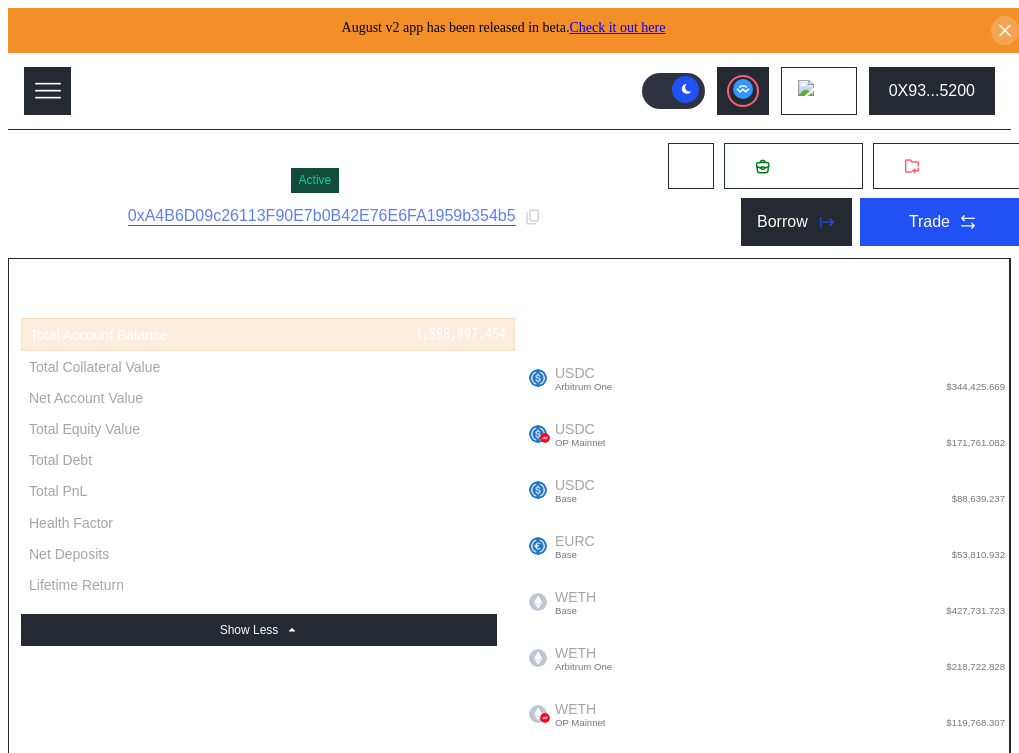 click at bounding box center (1001, 4031) 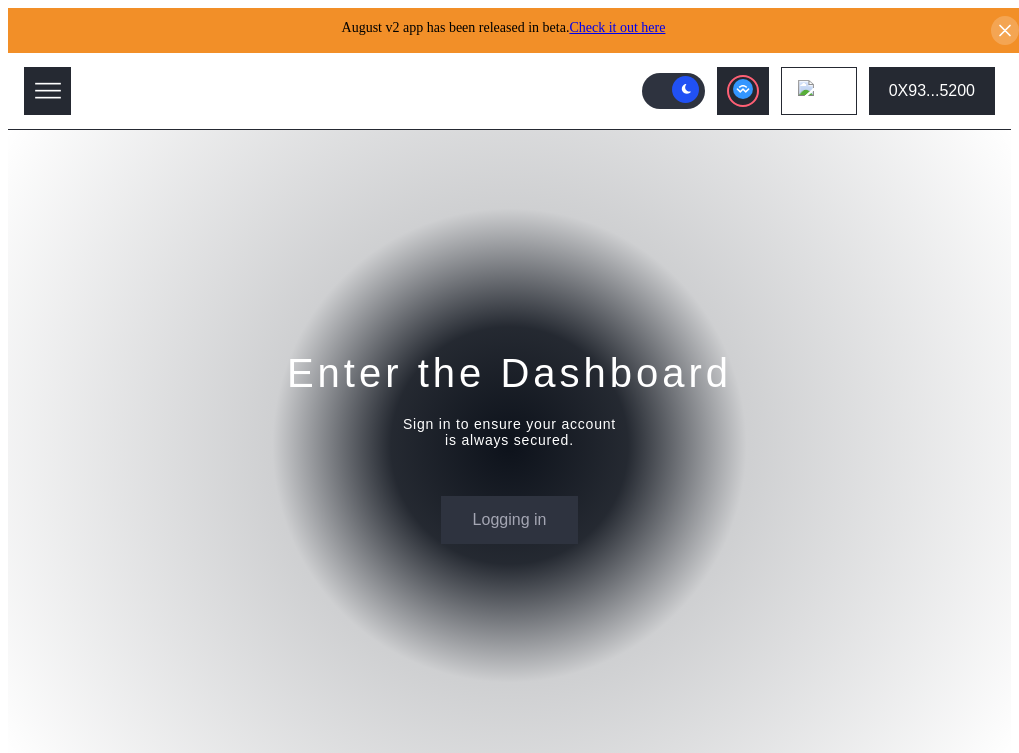 scroll, scrollTop: 0, scrollLeft: 0, axis: both 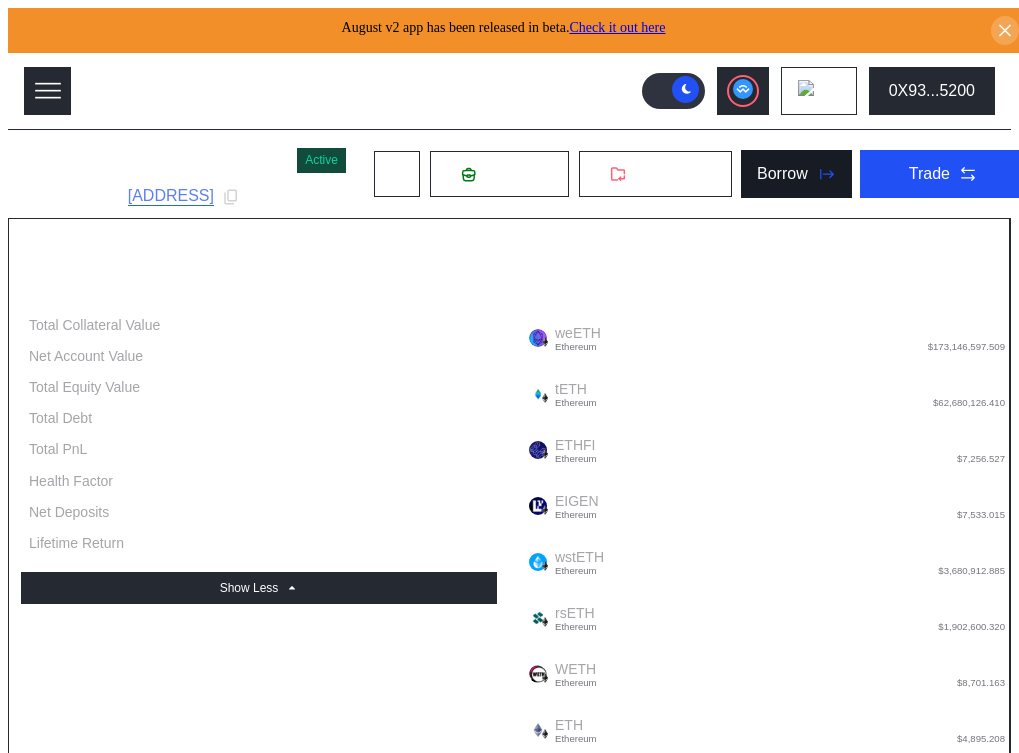 click on "Borrow" at bounding box center (782, 174) 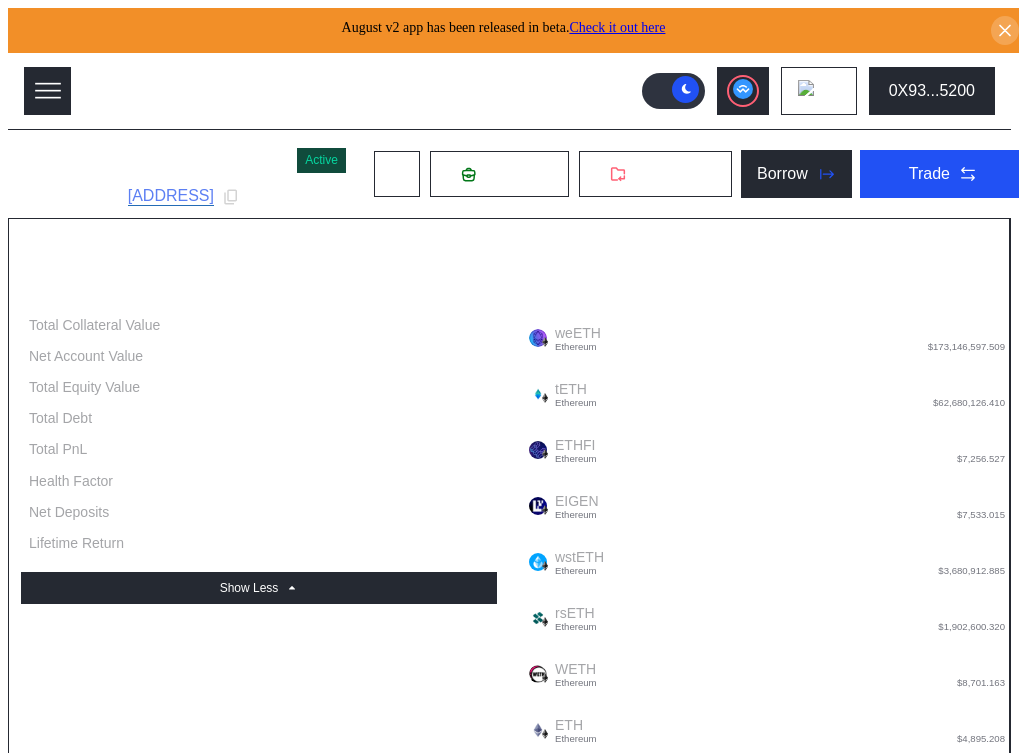 click on "Switch" at bounding box center (439, 4472) 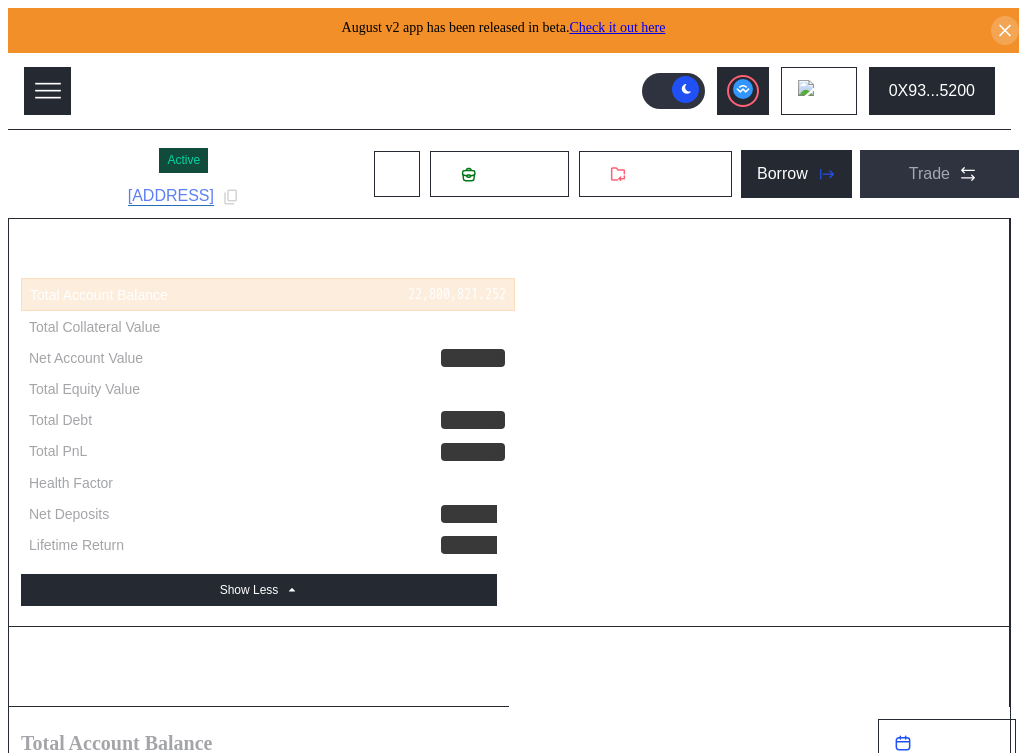 click at bounding box center (-3, 3152) 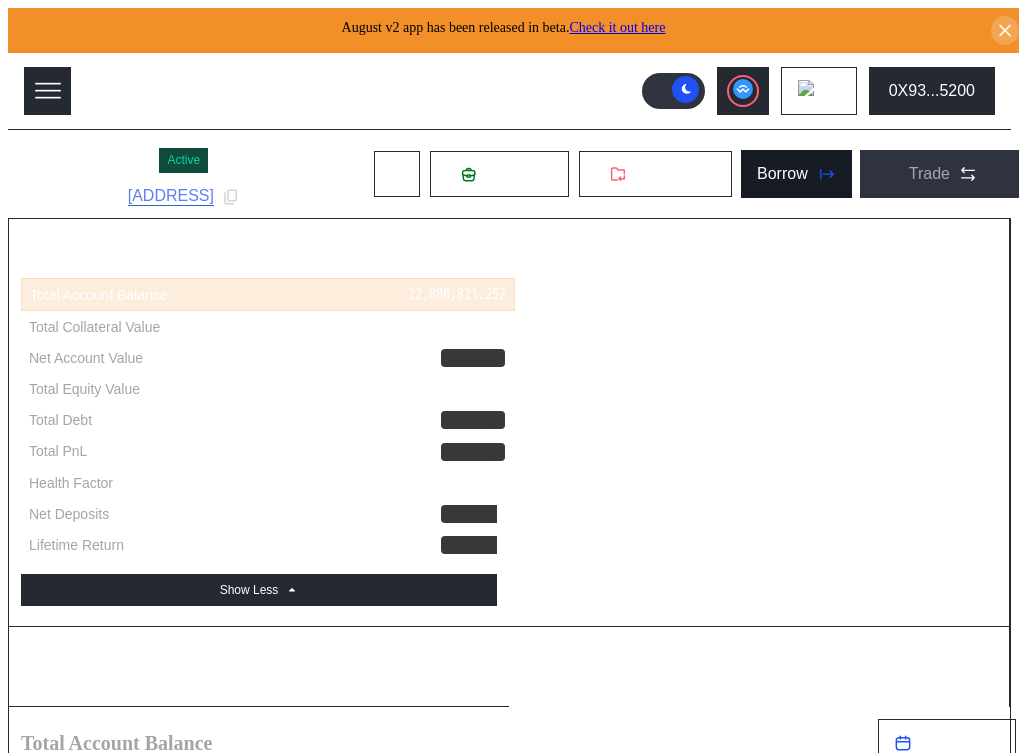 click on "Borrow" at bounding box center (782, 174) 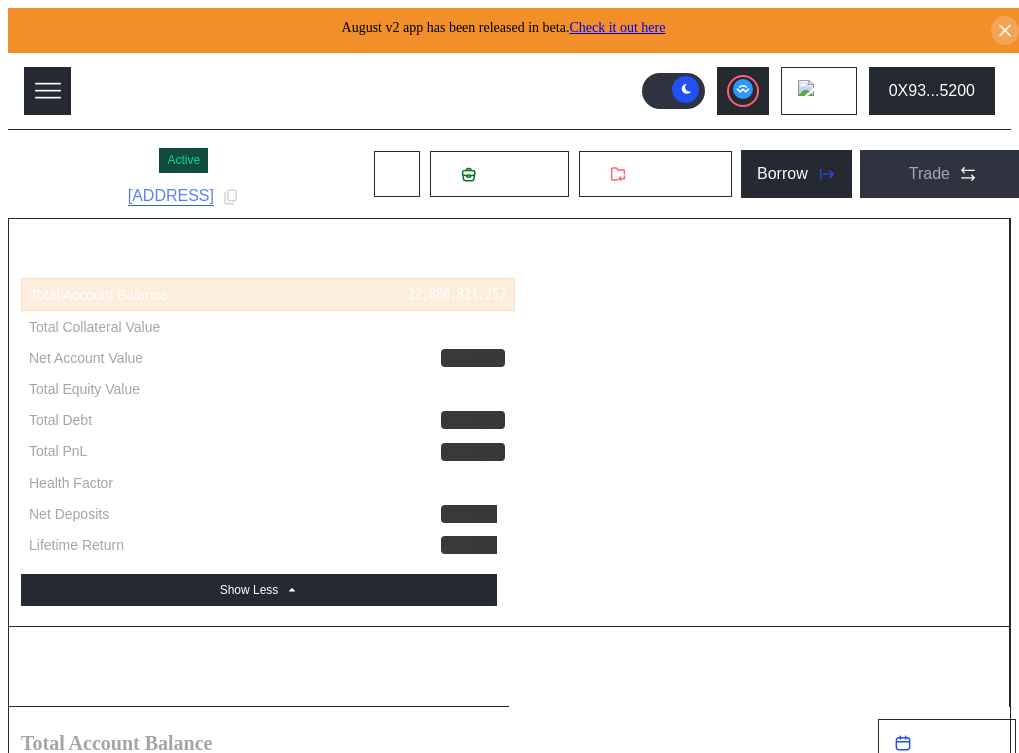 click on "Loan Wrong Chain Detected Subaccount is not deployed on any chain. Switch" at bounding box center [509, 3288] 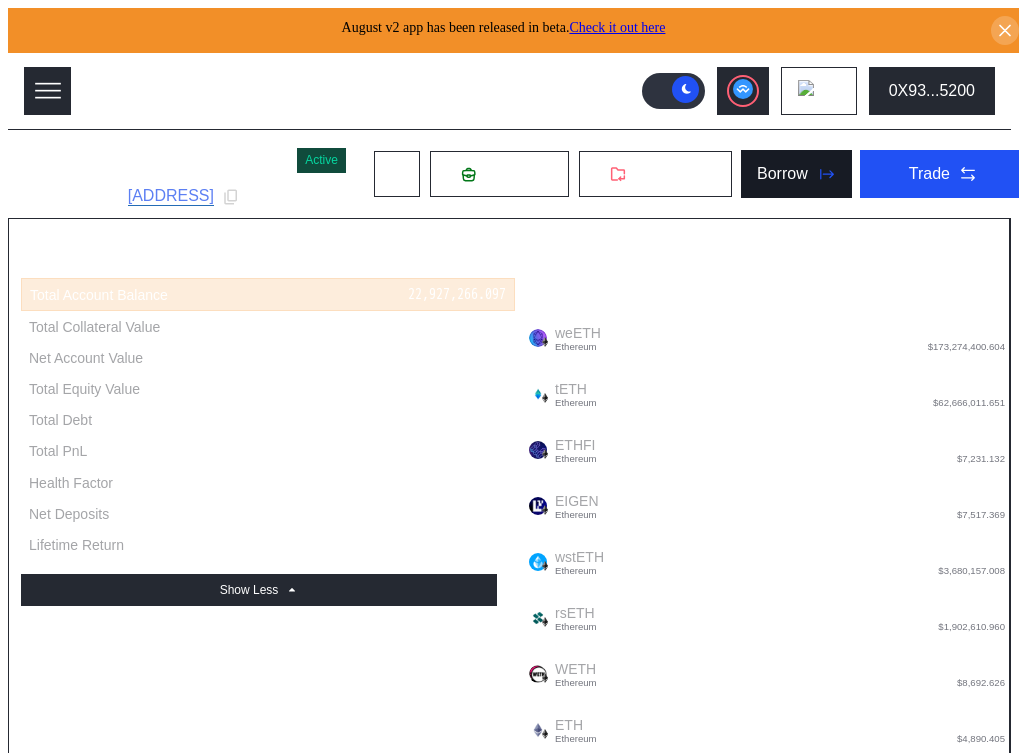 click on "Borrow" at bounding box center (782, 174) 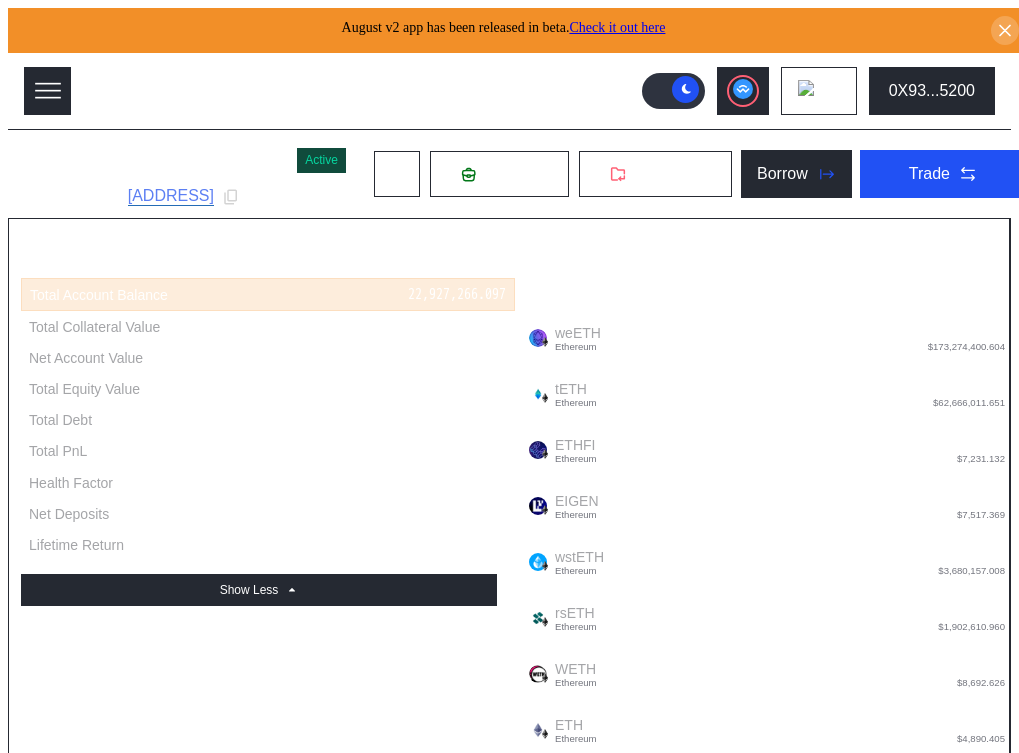 click on "Accept Loan Terms" at bounding box center (116, 4481) 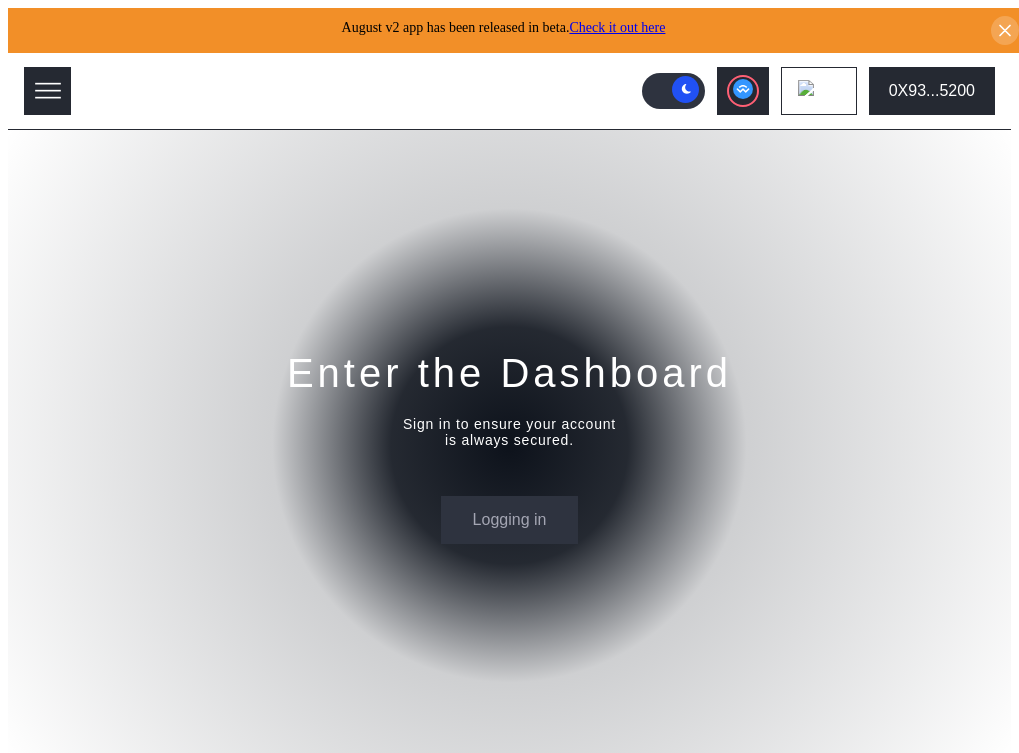 scroll, scrollTop: 0, scrollLeft: 0, axis: both 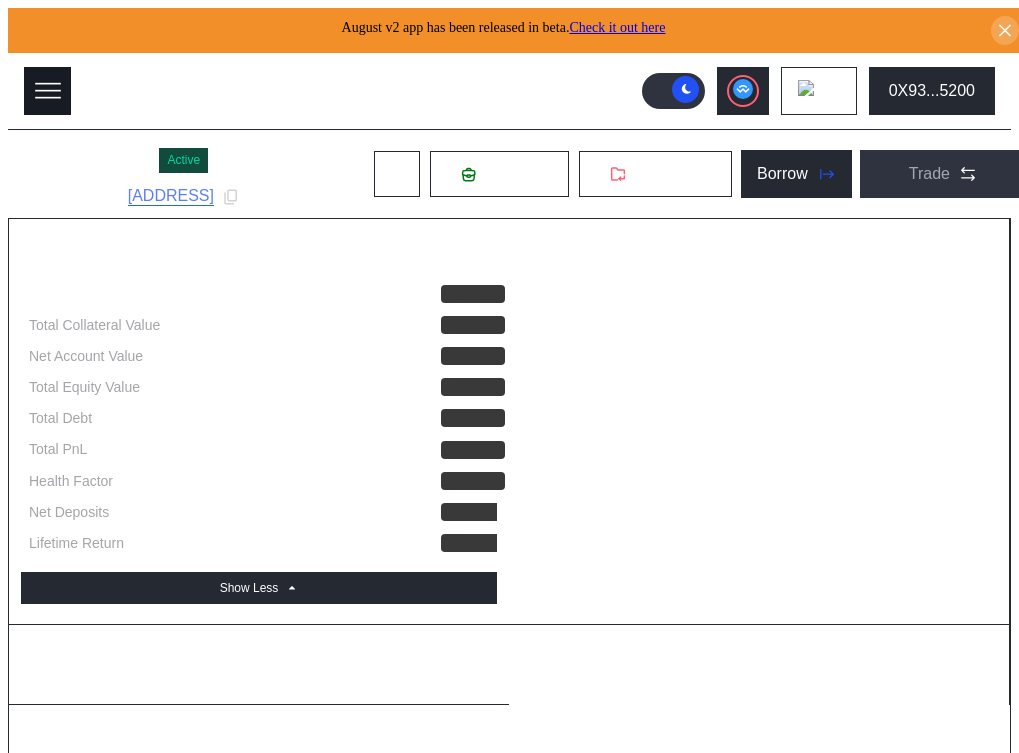 click at bounding box center (48, 91) 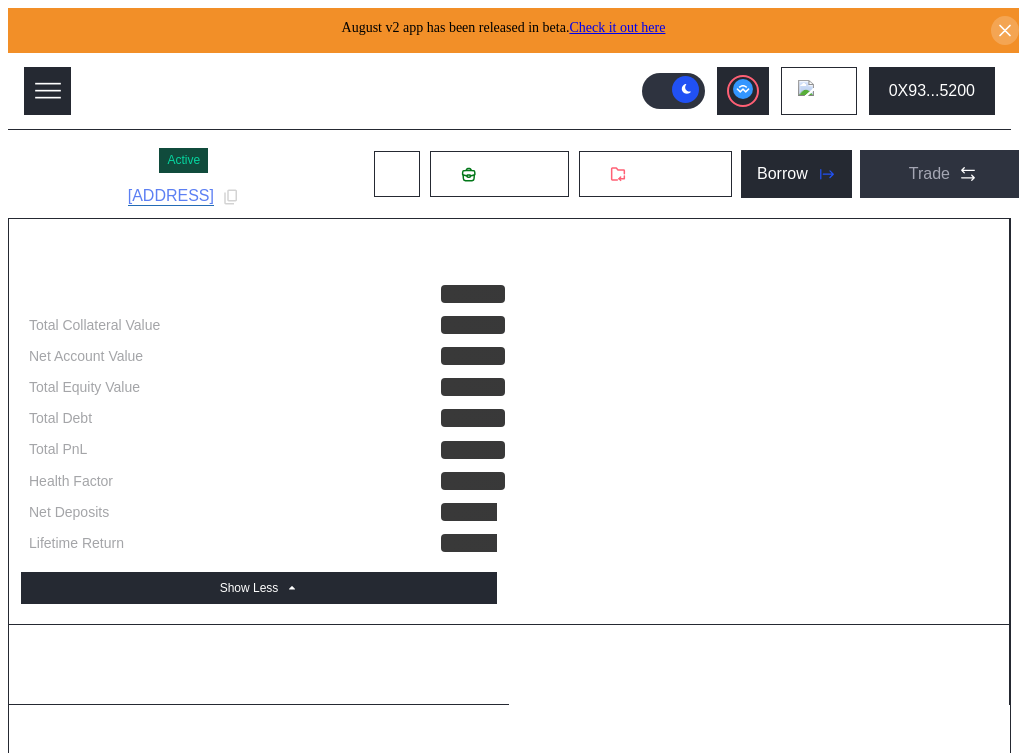 click on "Menu Dashboard Loan Book Permissions History Discount Factors Admin Automations [ADDRESS] Light Mode" at bounding box center [509, 2152] 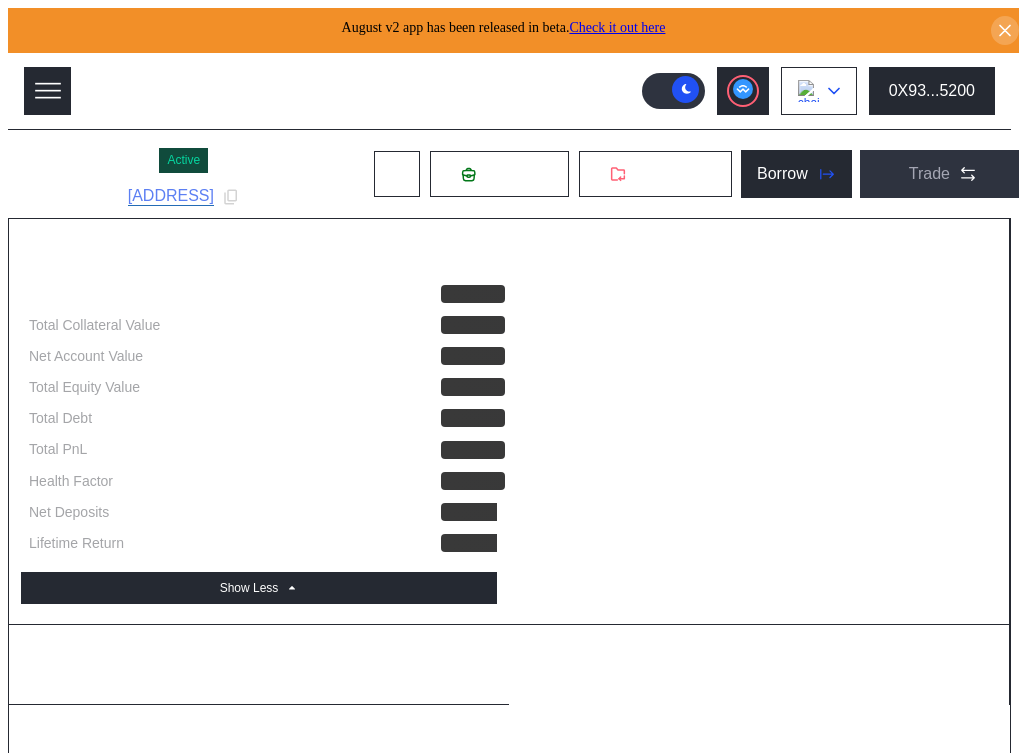 click at bounding box center (834, 91) 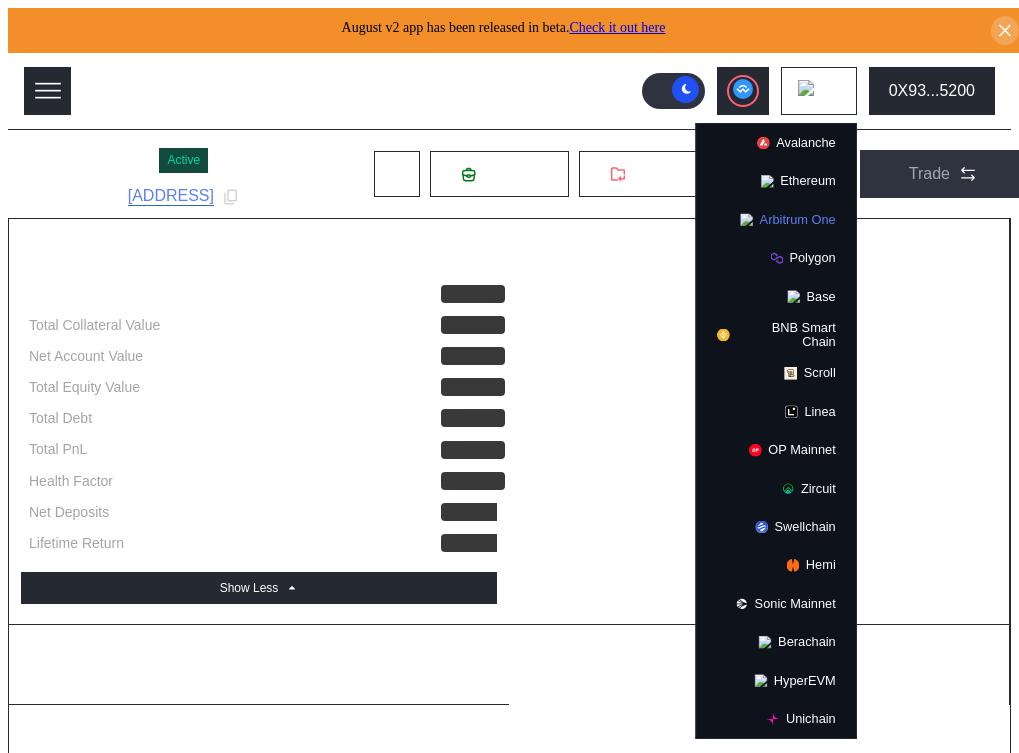 click on "Arbitrum One" at bounding box center (776, 220) 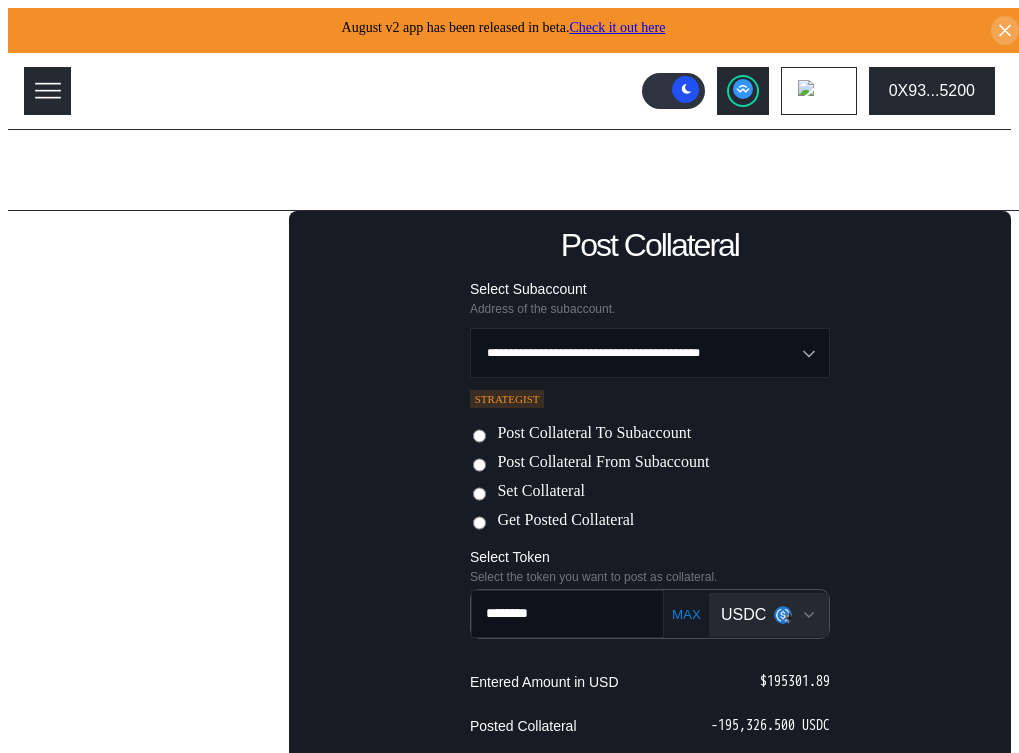 scroll, scrollTop: 148, scrollLeft: 0, axis: vertical 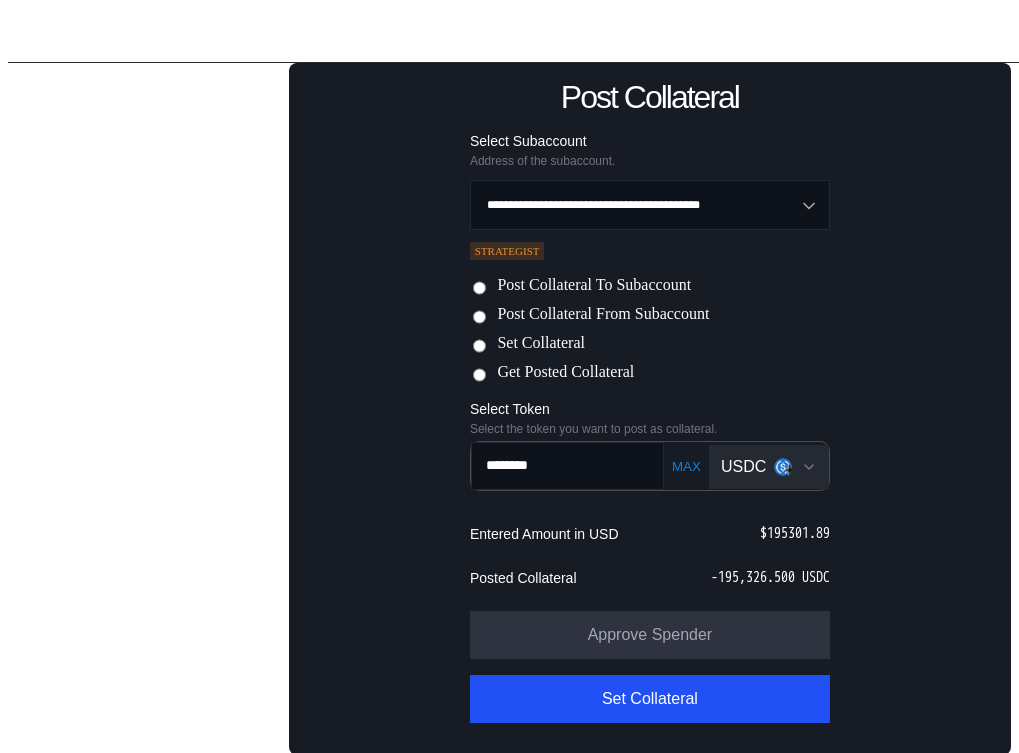 click on "**********" at bounding box center (650, 409) 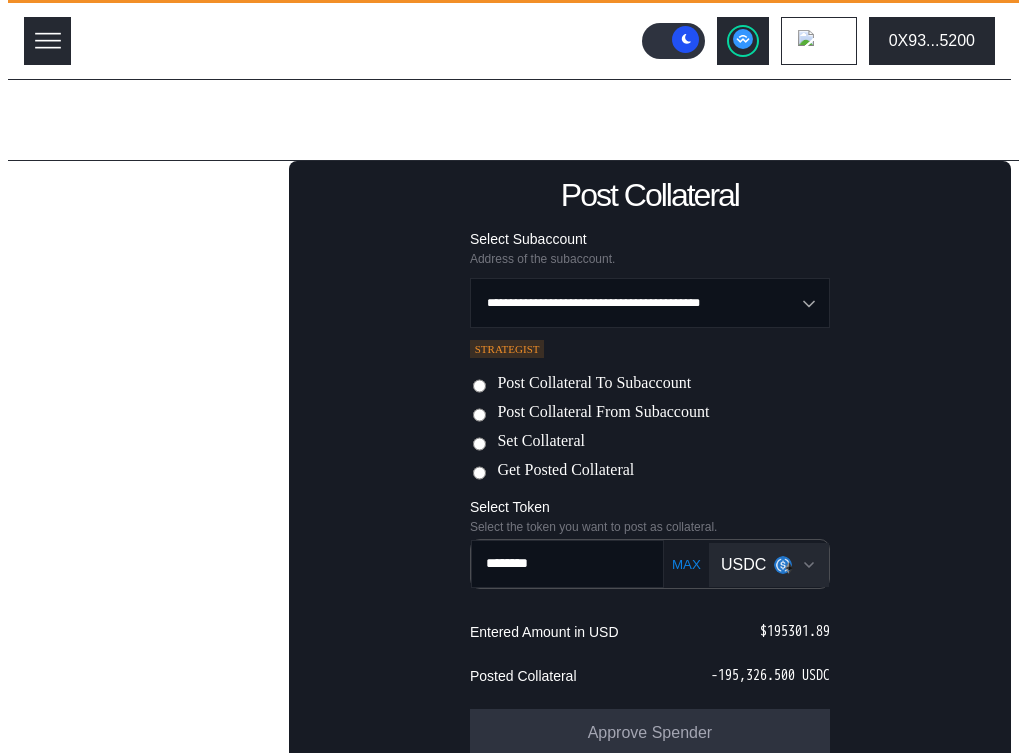 scroll, scrollTop: 0, scrollLeft: 0, axis: both 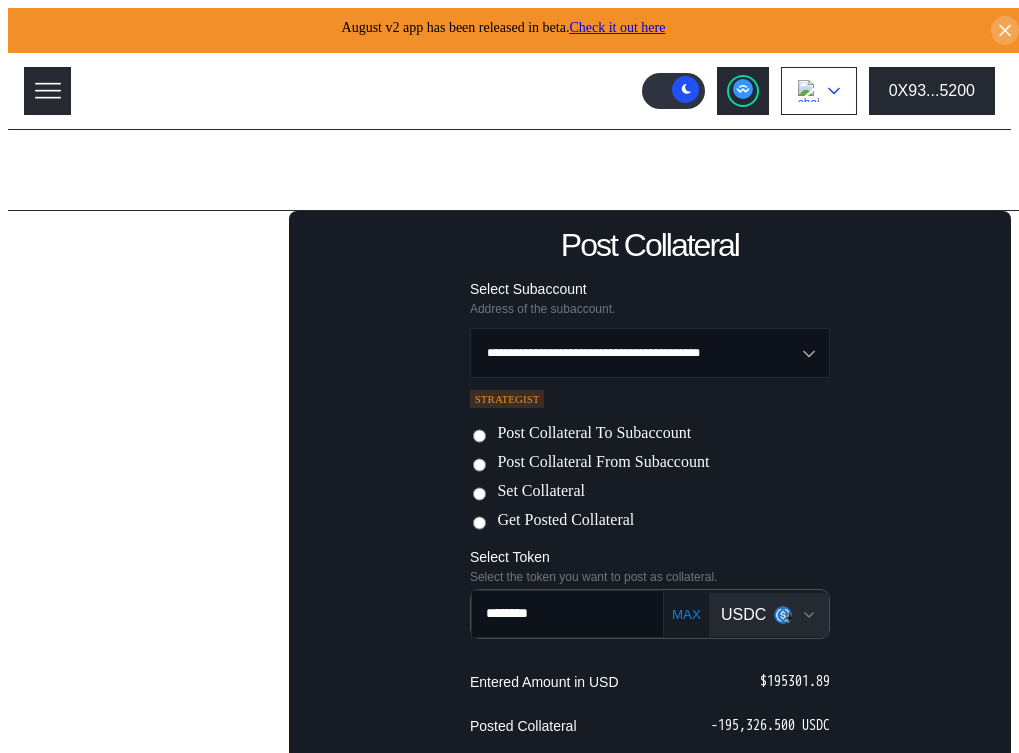 click at bounding box center (809, 91) 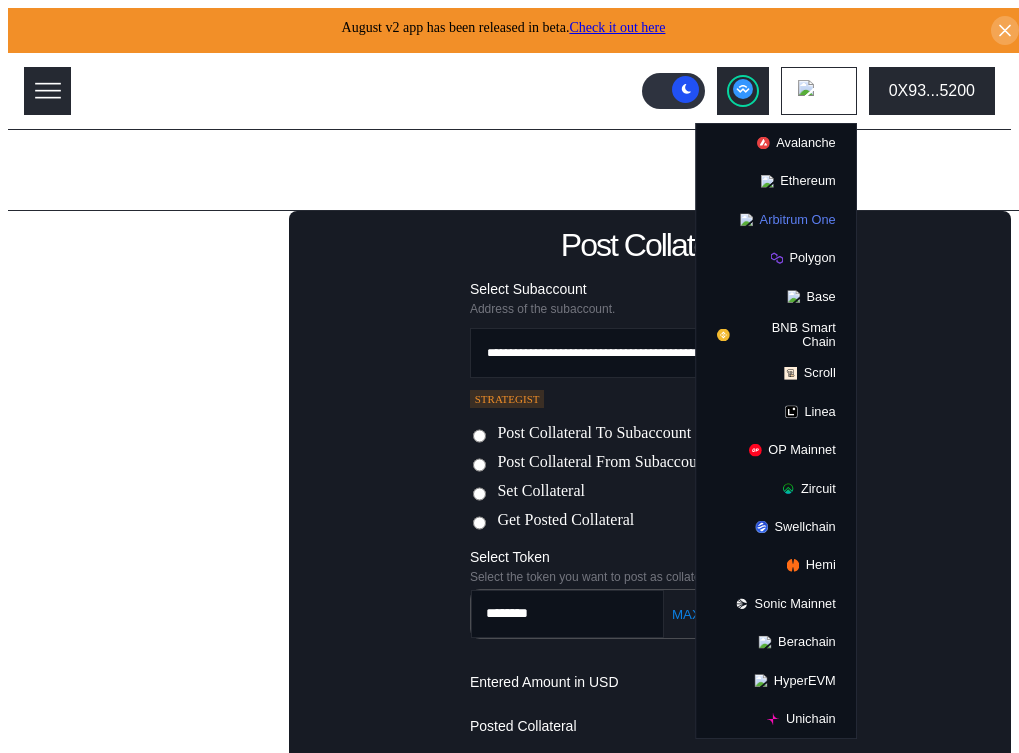 click on "Arbitrum One" at bounding box center (776, 220) 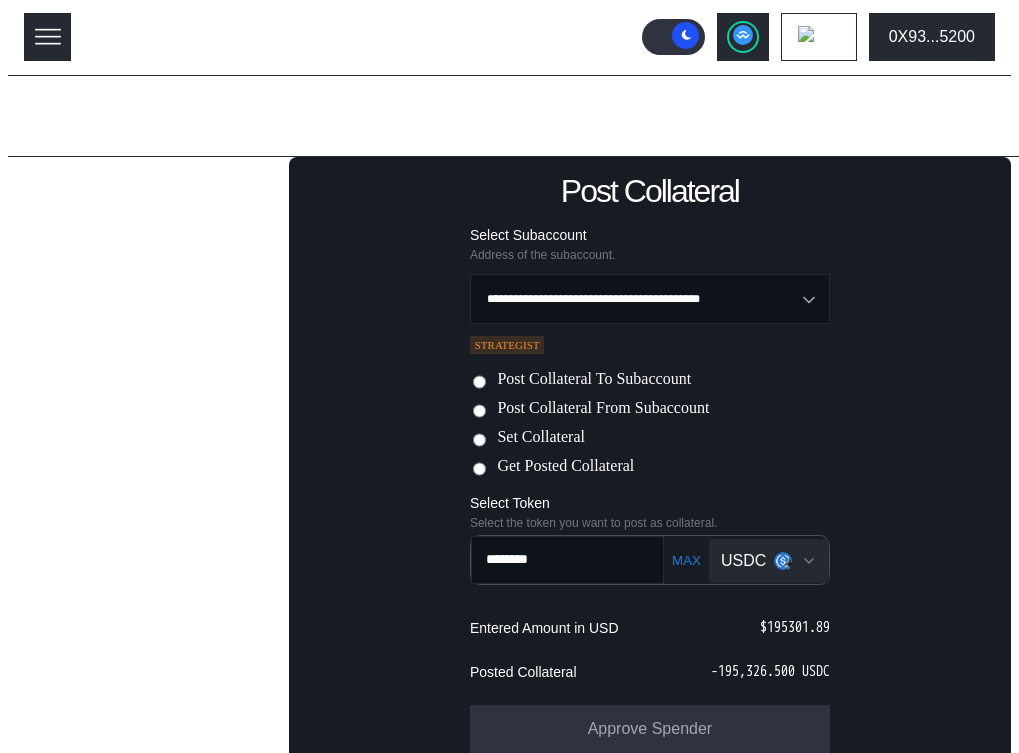 scroll, scrollTop: 0, scrollLeft: 0, axis: both 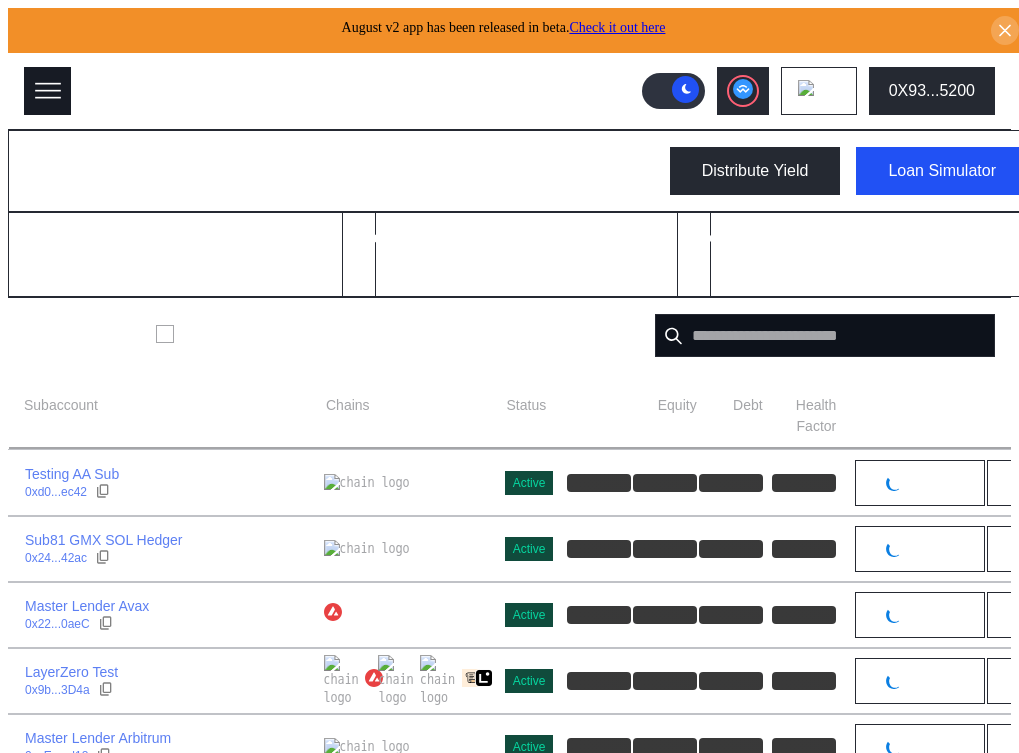 click at bounding box center (48, 91) 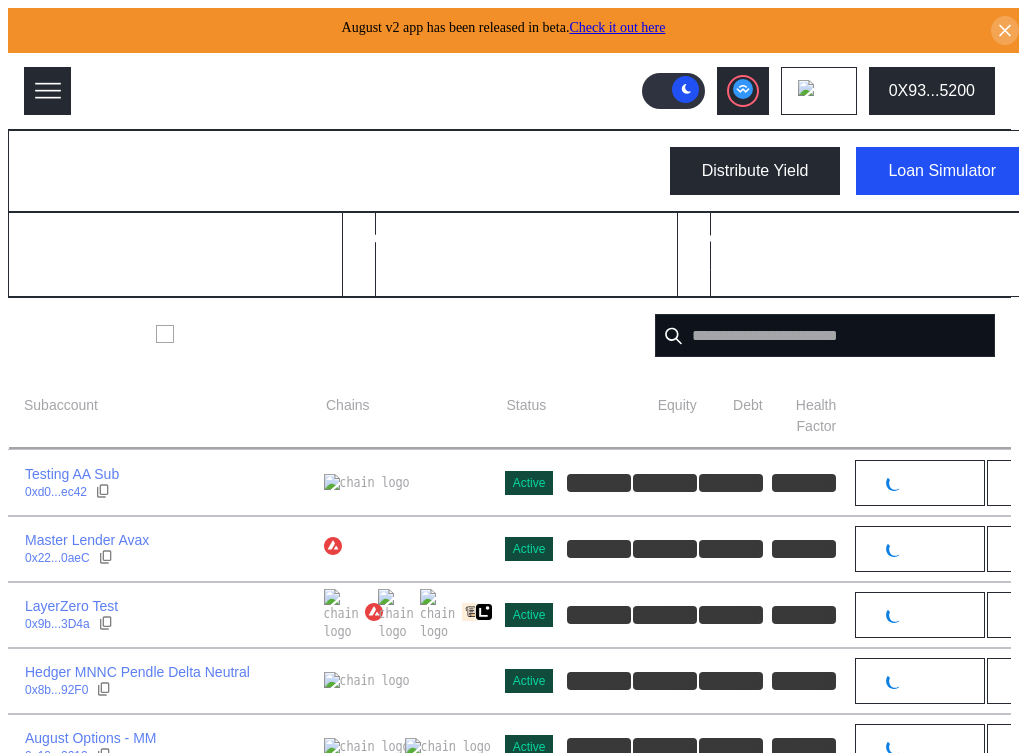 click on "Admin" at bounding box center [212, 1728] 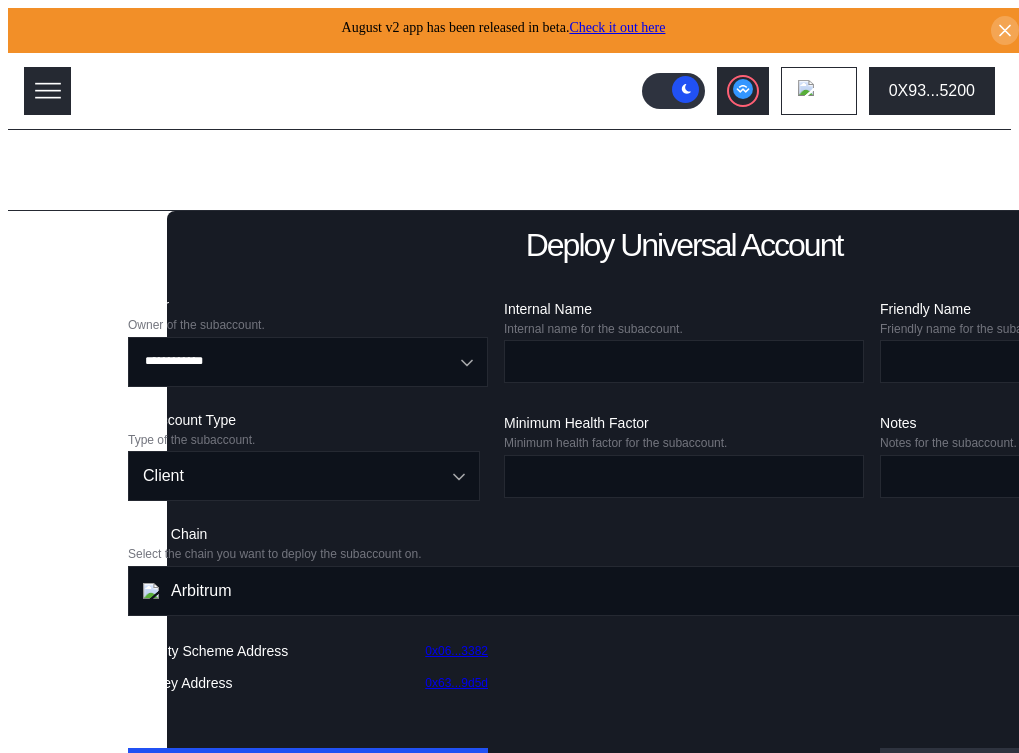click on "Menu Dashboard Loan Book Permissions History Discount Factors Admin Automations 0X93...5200 Light Mode" at bounding box center (509, 1110) 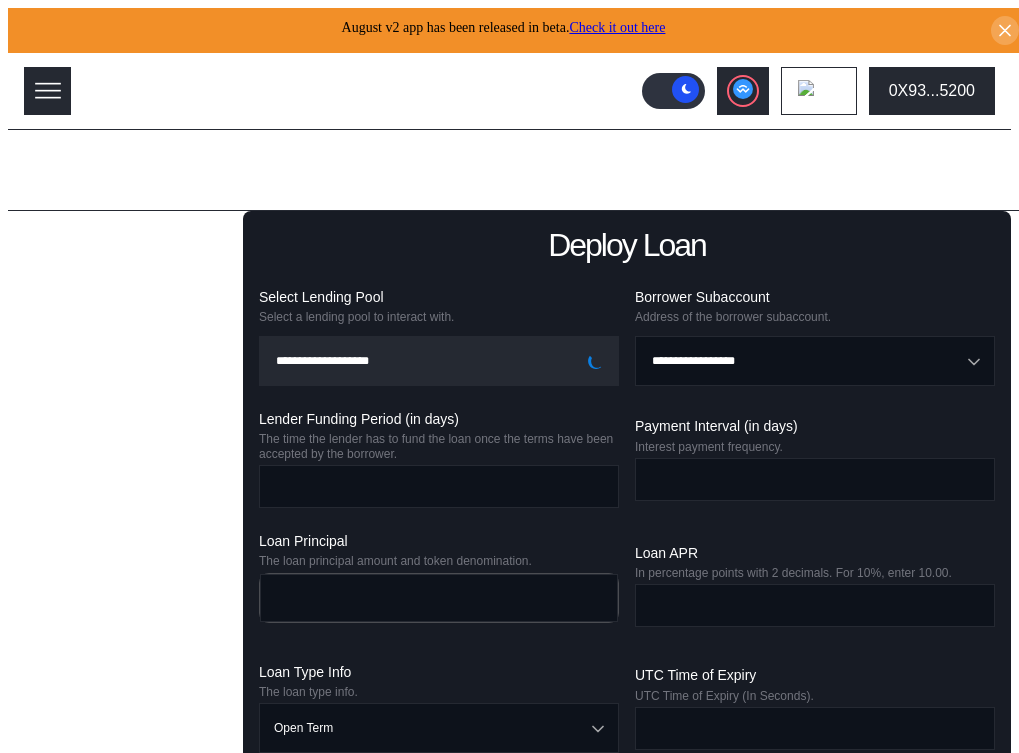 click on "Lending Pools" at bounding box center [85, 245] 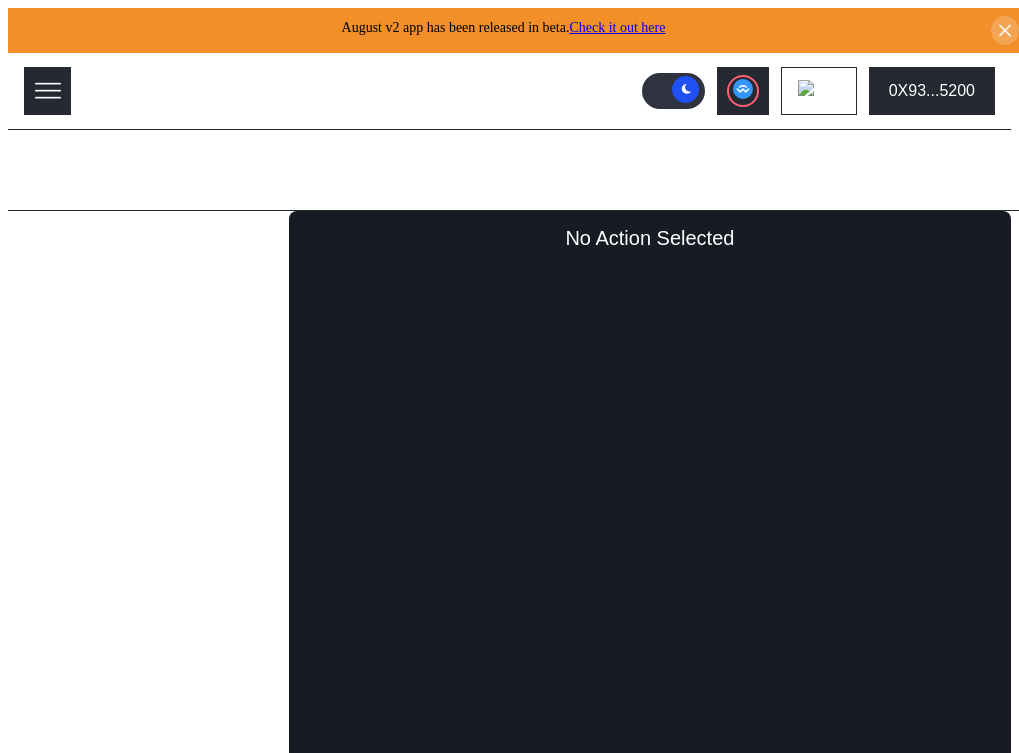 click on "Balance Collateral" at bounding box center (85, 245) 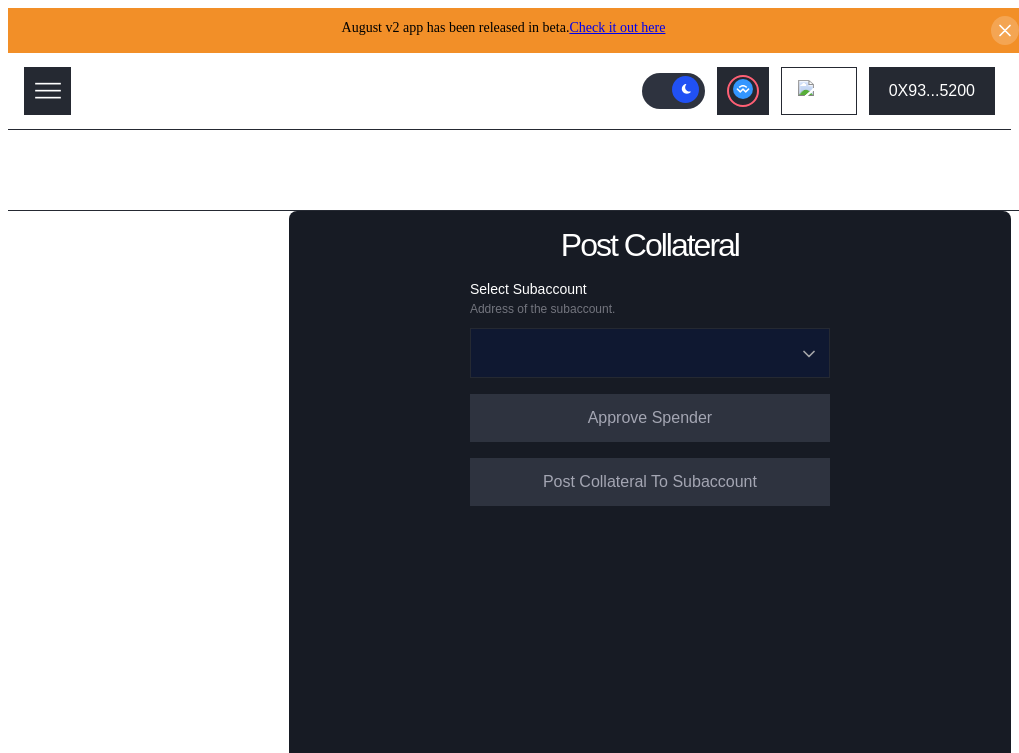 click at bounding box center [639, 353] 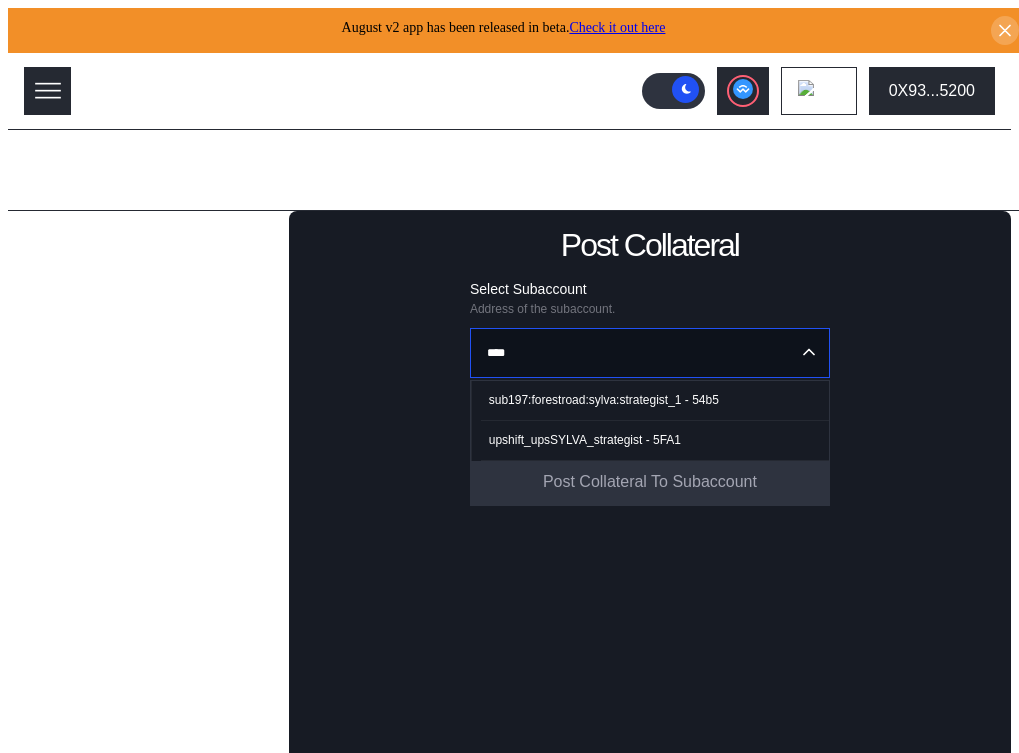 type on "****" 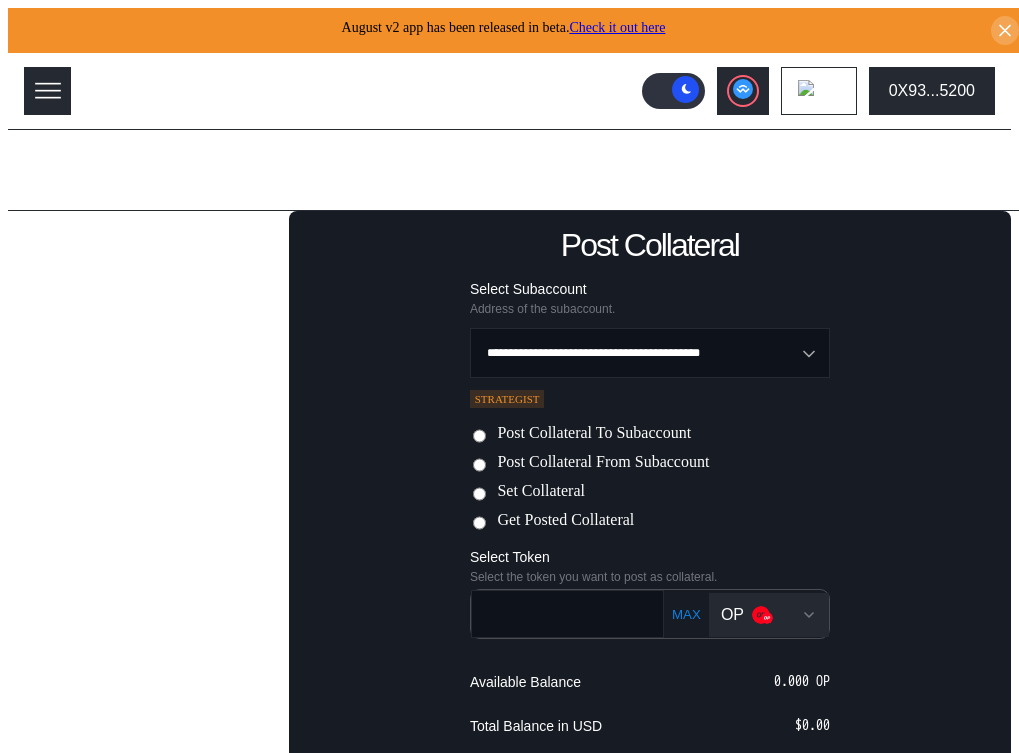 click on "Set Collateral" at bounding box center (541, 492) 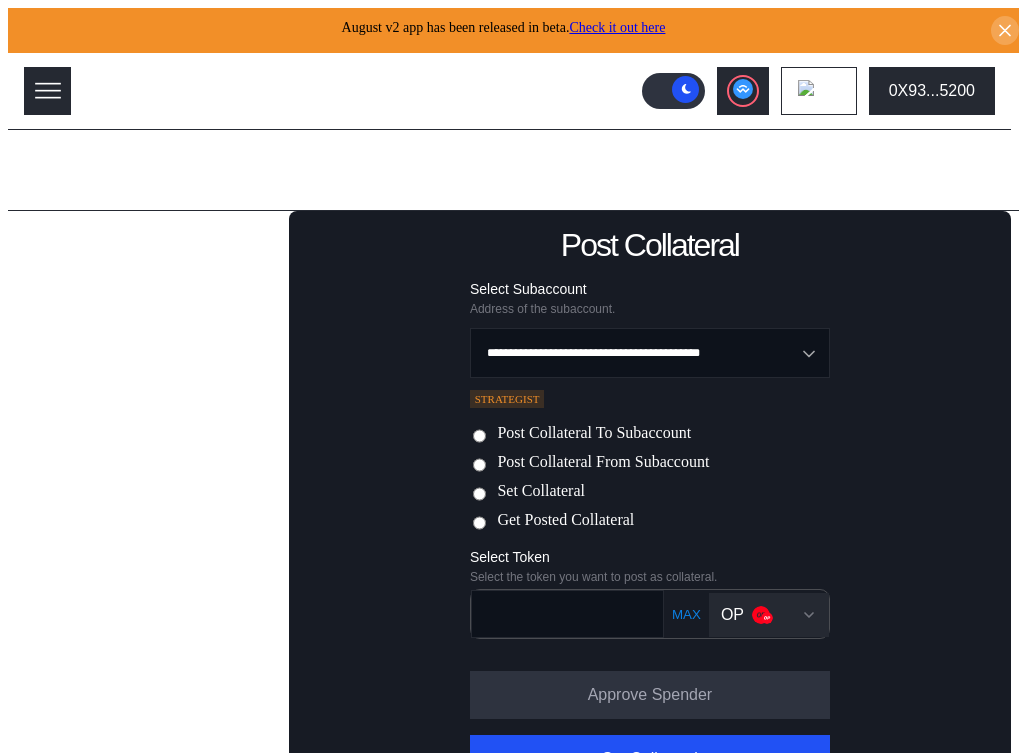 scroll, scrollTop: 103, scrollLeft: 0, axis: vertical 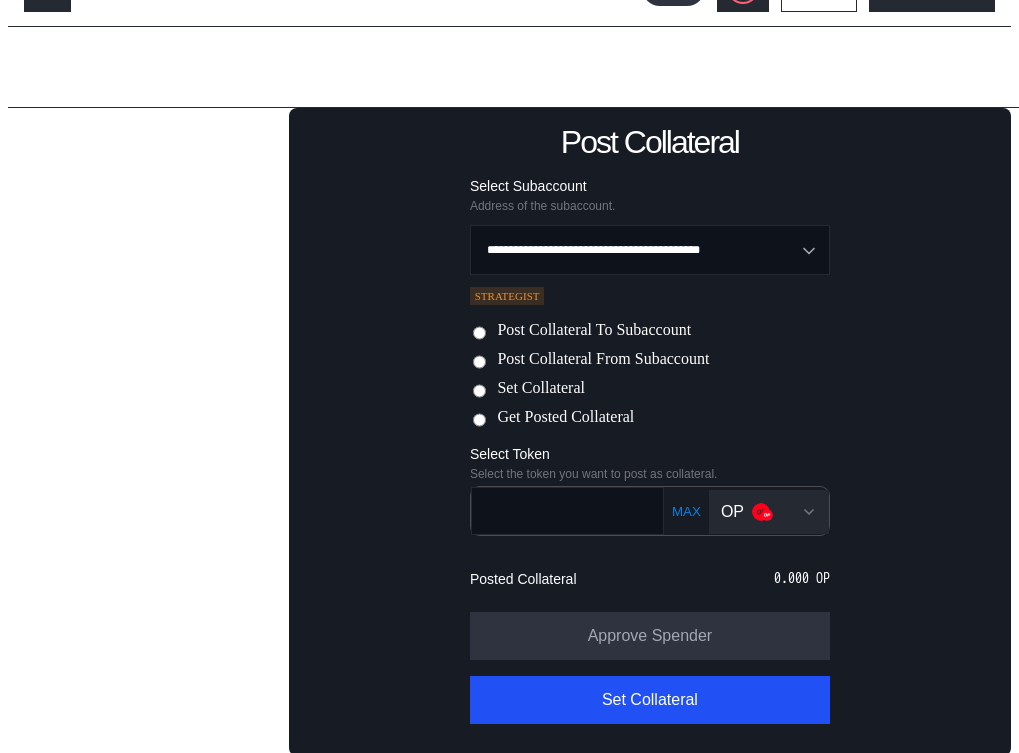 click on "OP" at bounding box center (732, 512) 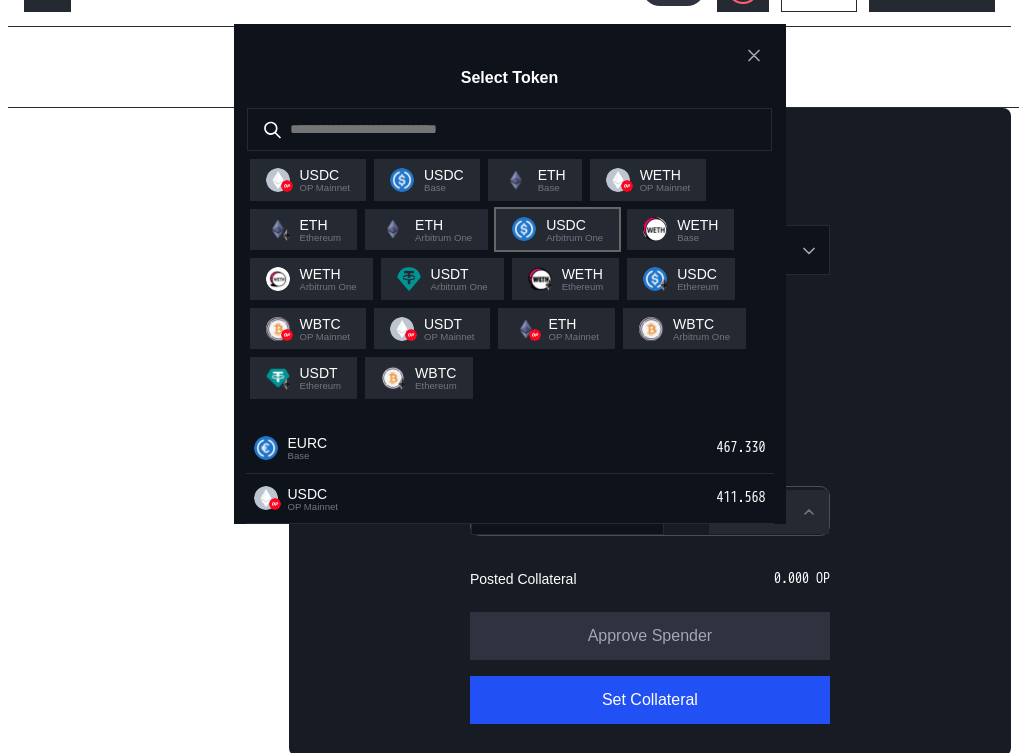 click on "Arbitrum One" at bounding box center [325, 188] 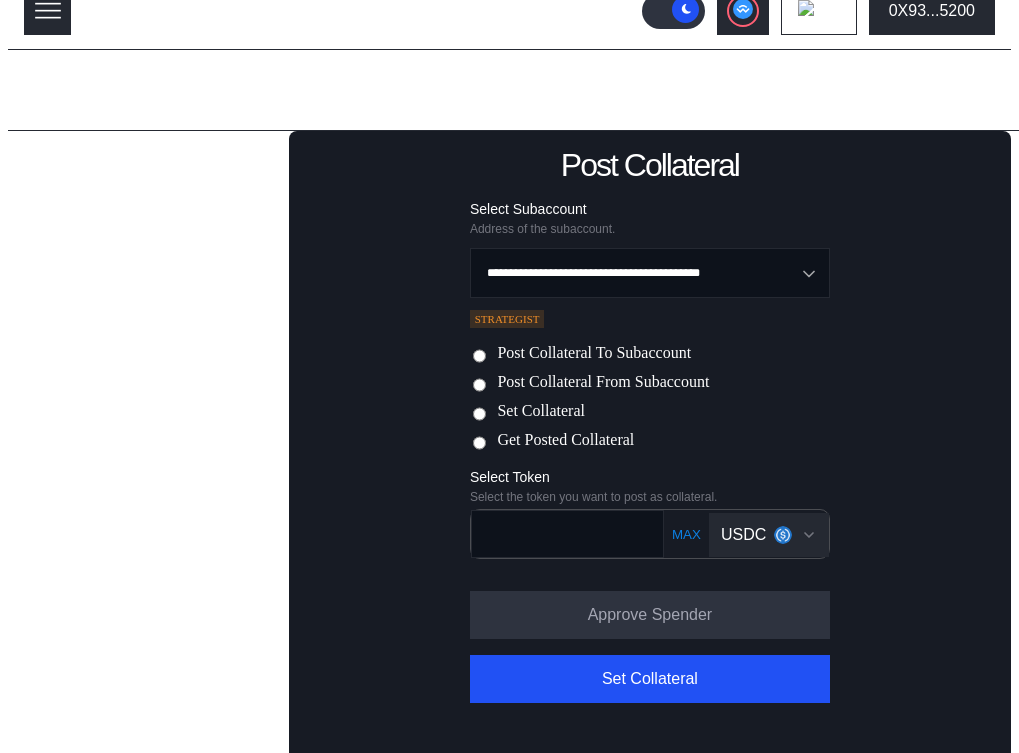 scroll, scrollTop: 103, scrollLeft: 0, axis: vertical 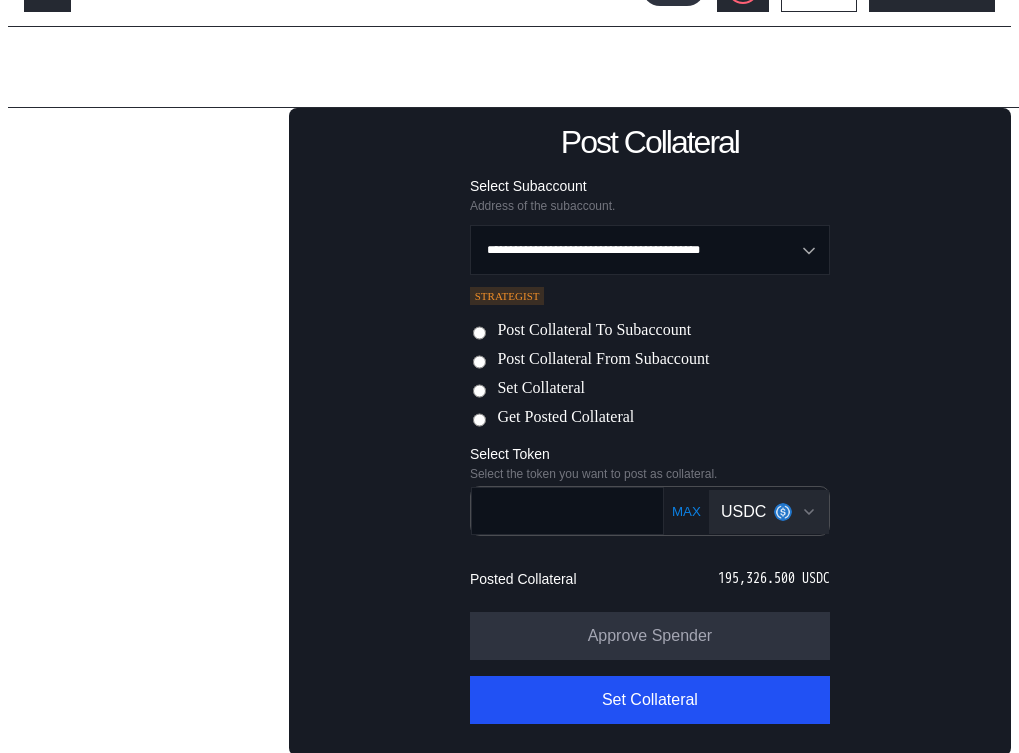 click on "195,326.500   USDC" at bounding box center (774, 579) 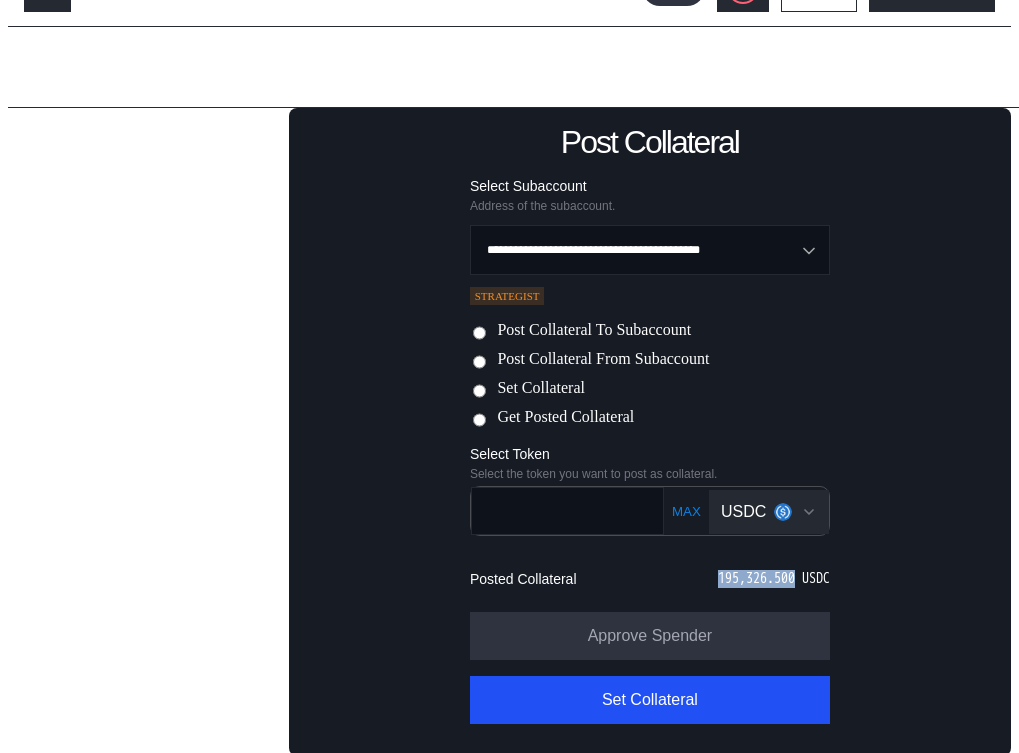 click on "195,326.500   USDC" at bounding box center [774, 579] 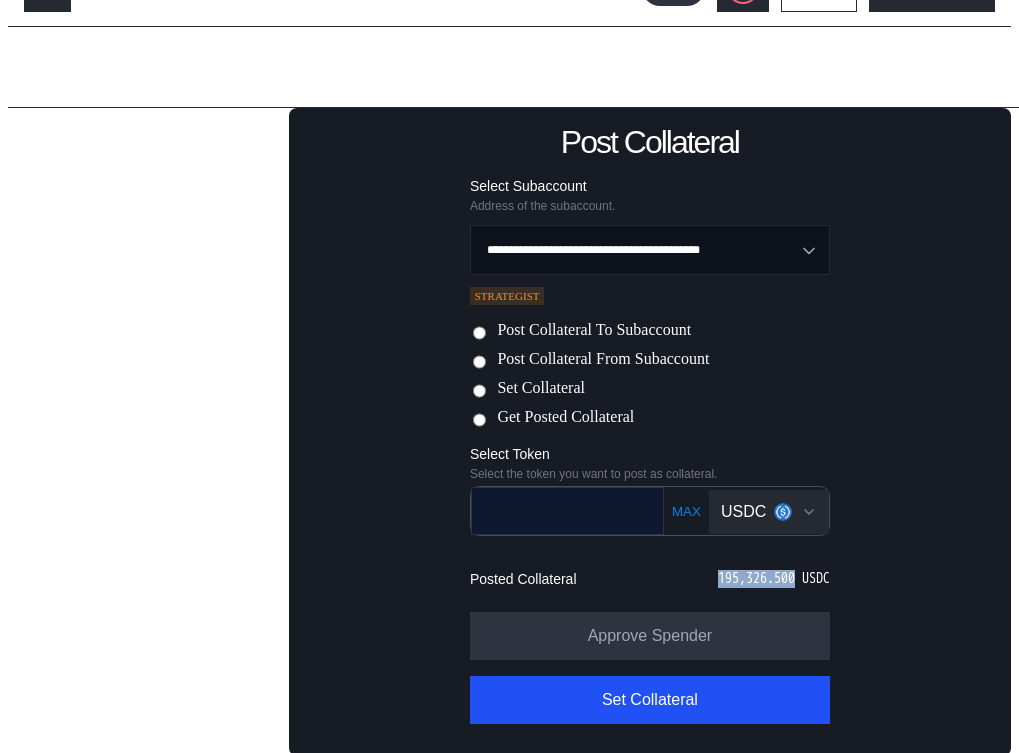 copy on "195,326.500" 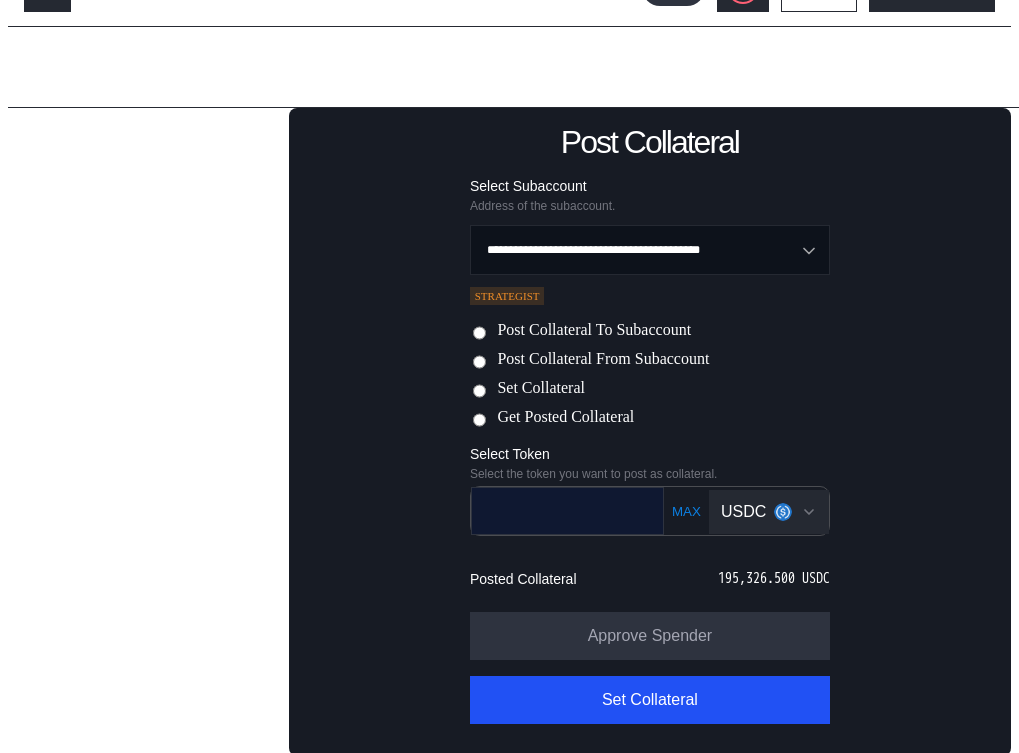 click at bounding box center [553, 510] 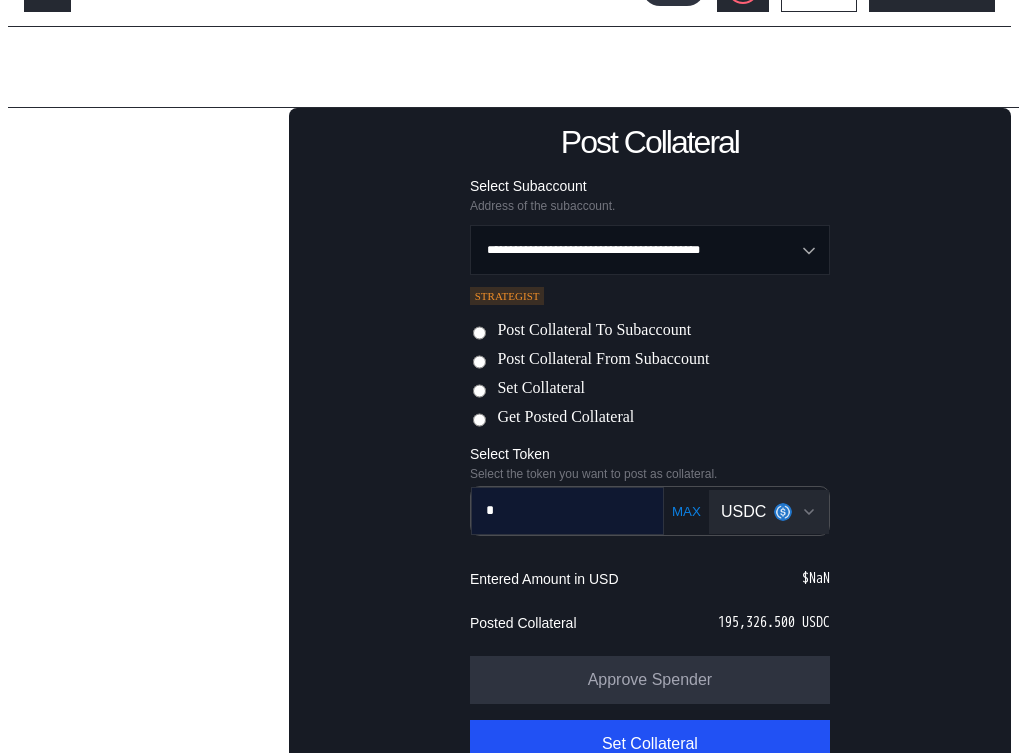 paste on "**********" 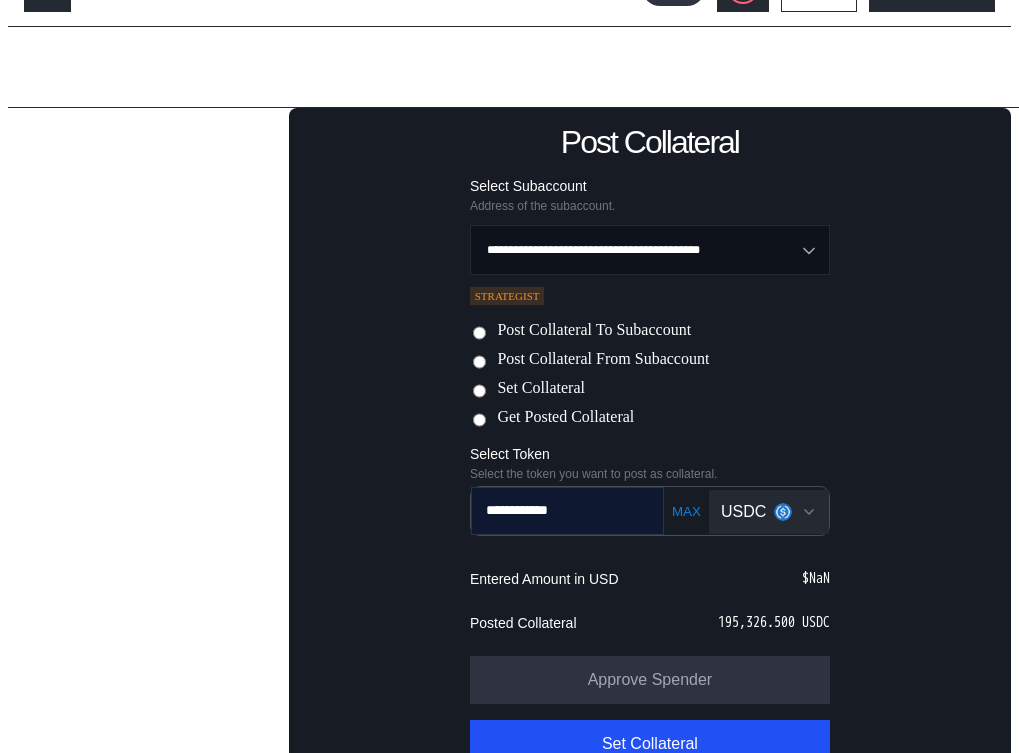 click on "**********" at bounding box center [553, 510] 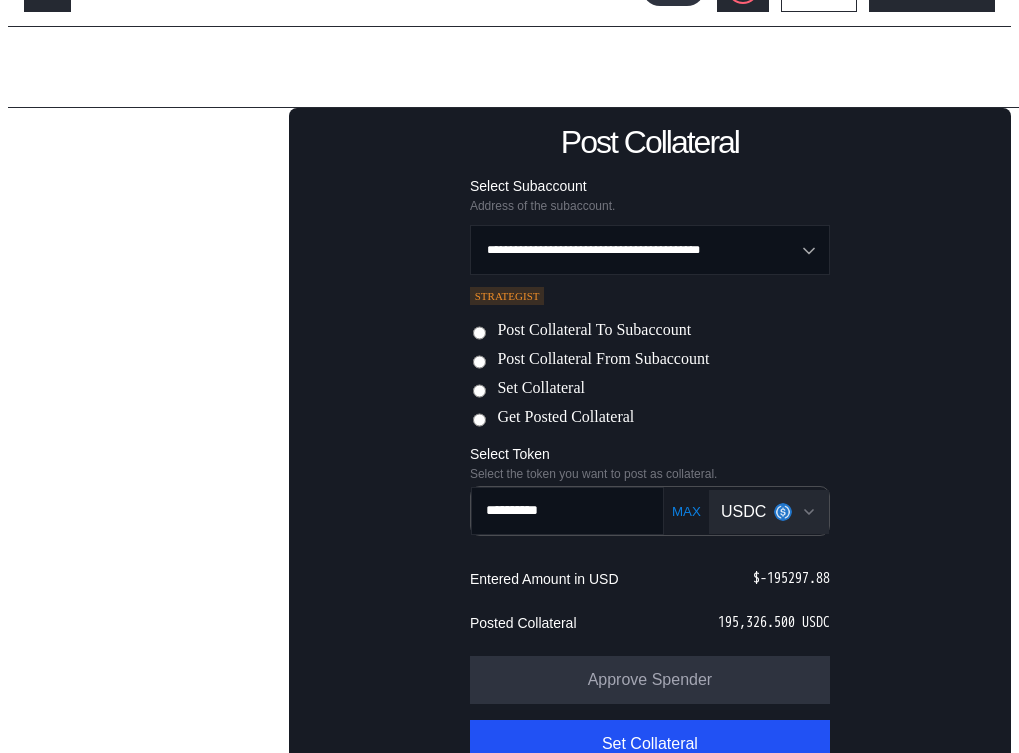 scroll, scrollTop: 148, scrollLeft: 0, axis: vertical 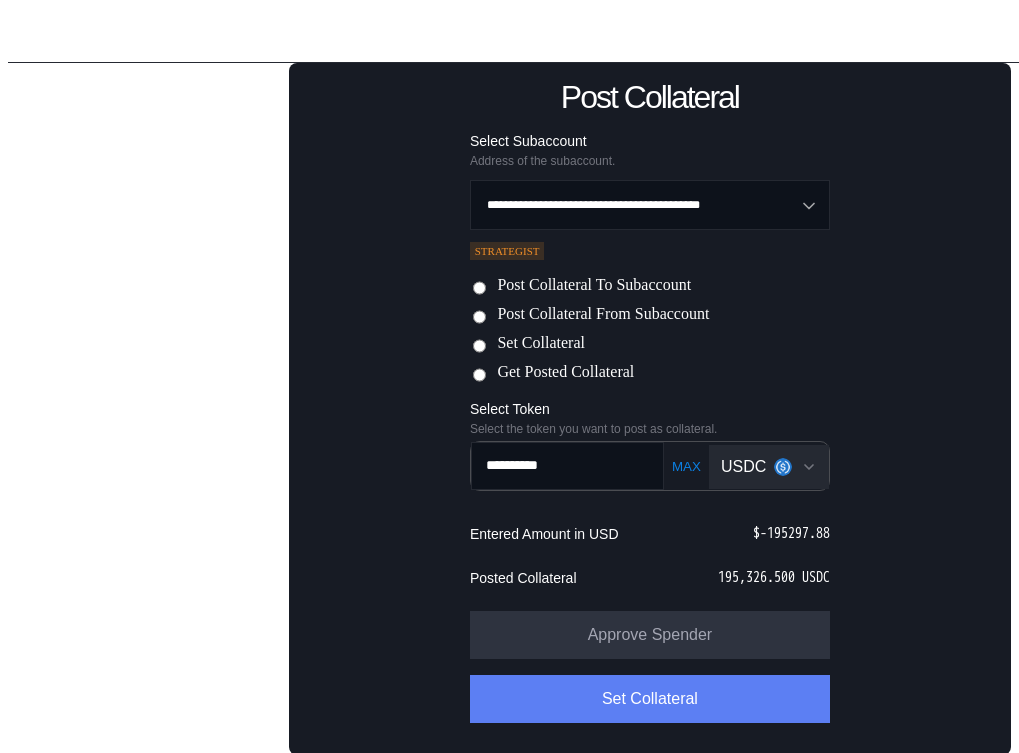 type on "**********" 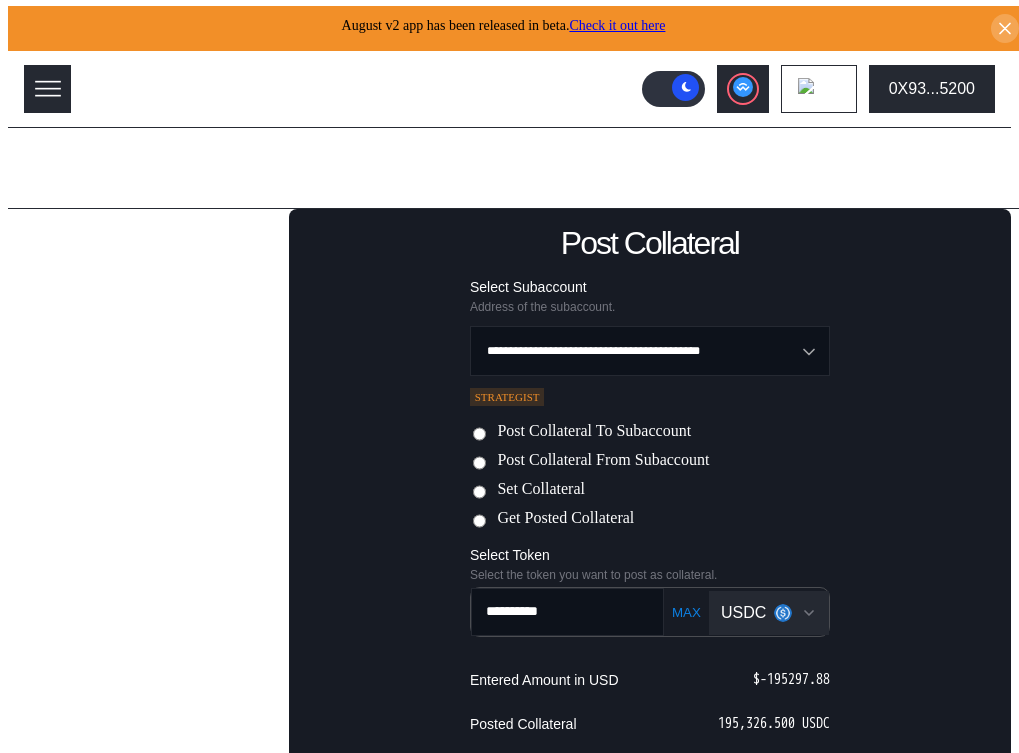 scroll, scrollTop: 0, scrollLeft: 0, axis: both 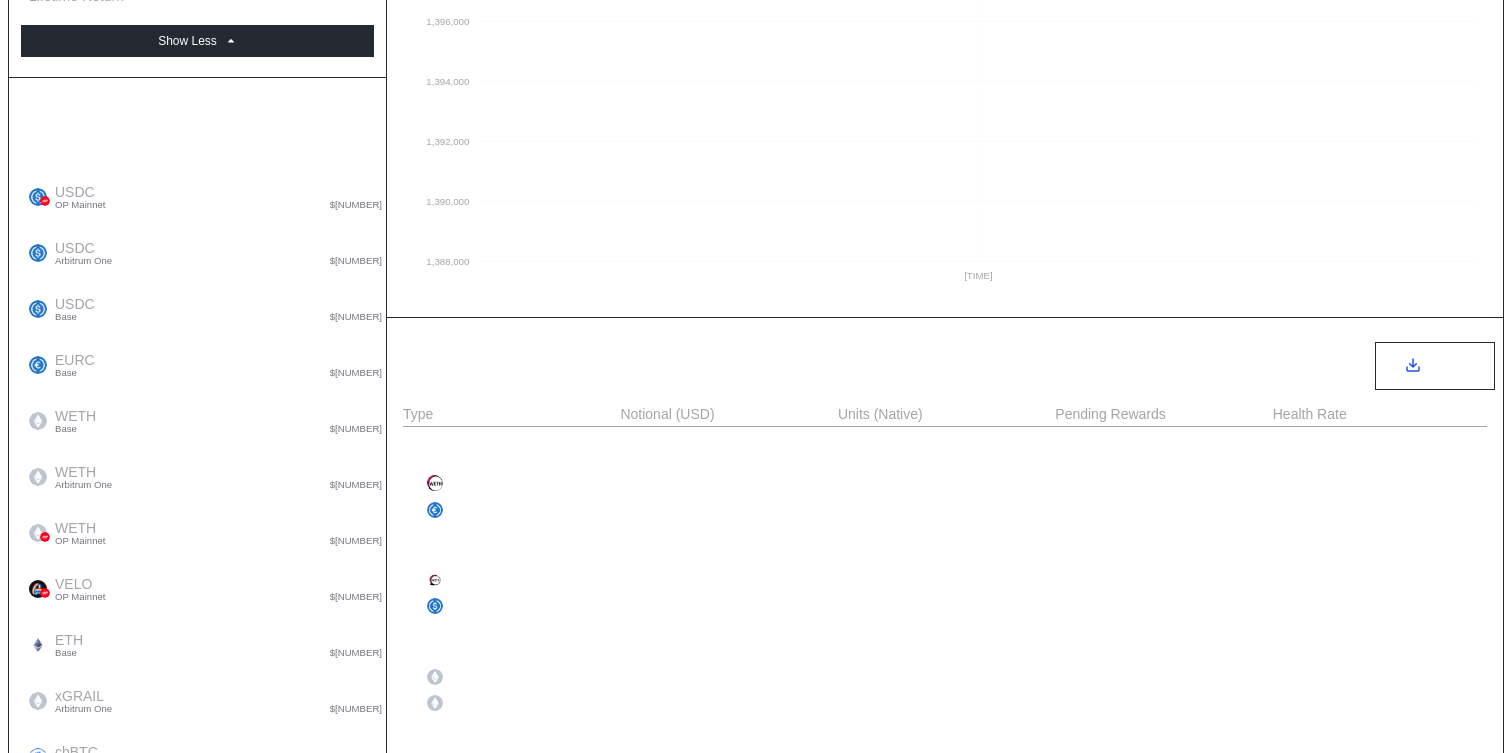click on "Show more" at bounding box center (187, 41) 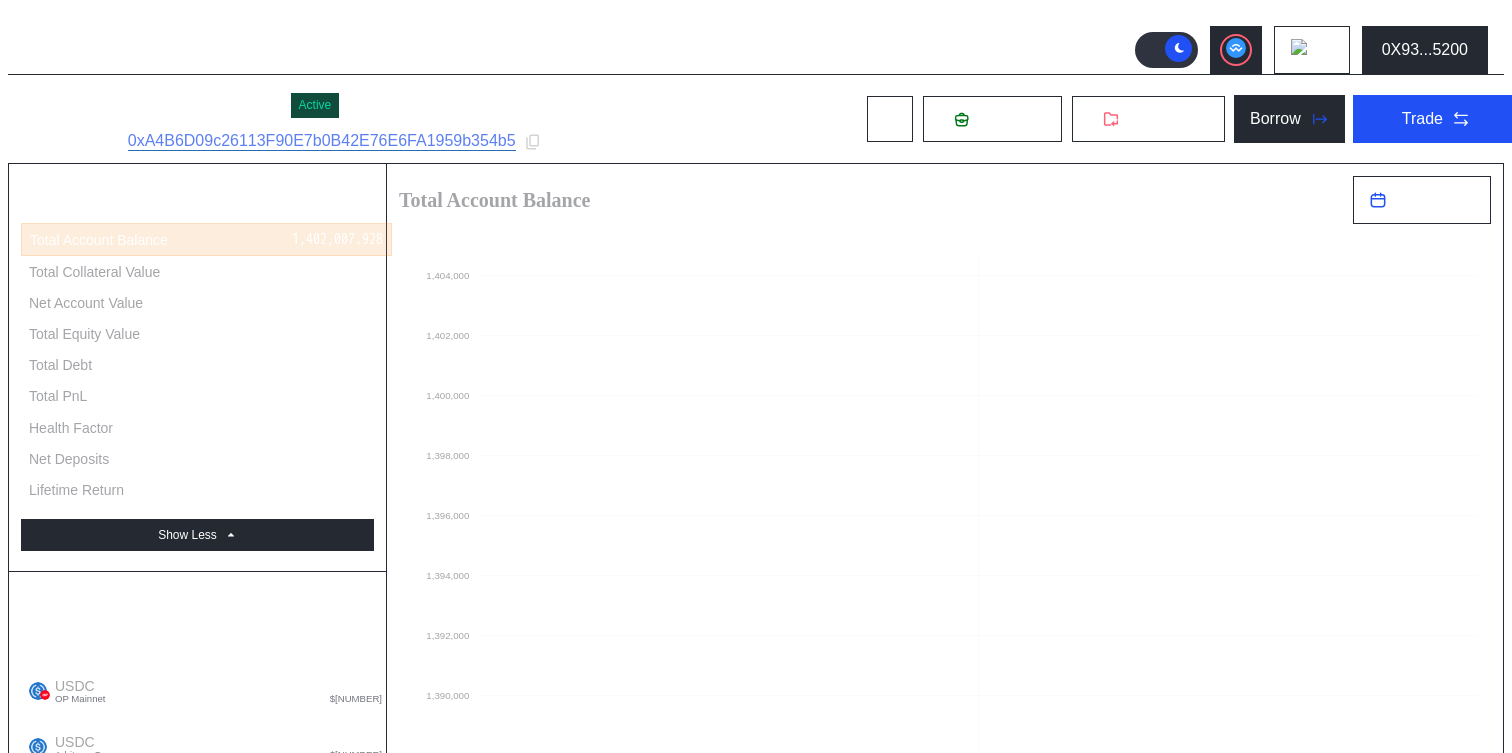 scroll, scrollTop: 0, scrollLeft: 0, axis: both 